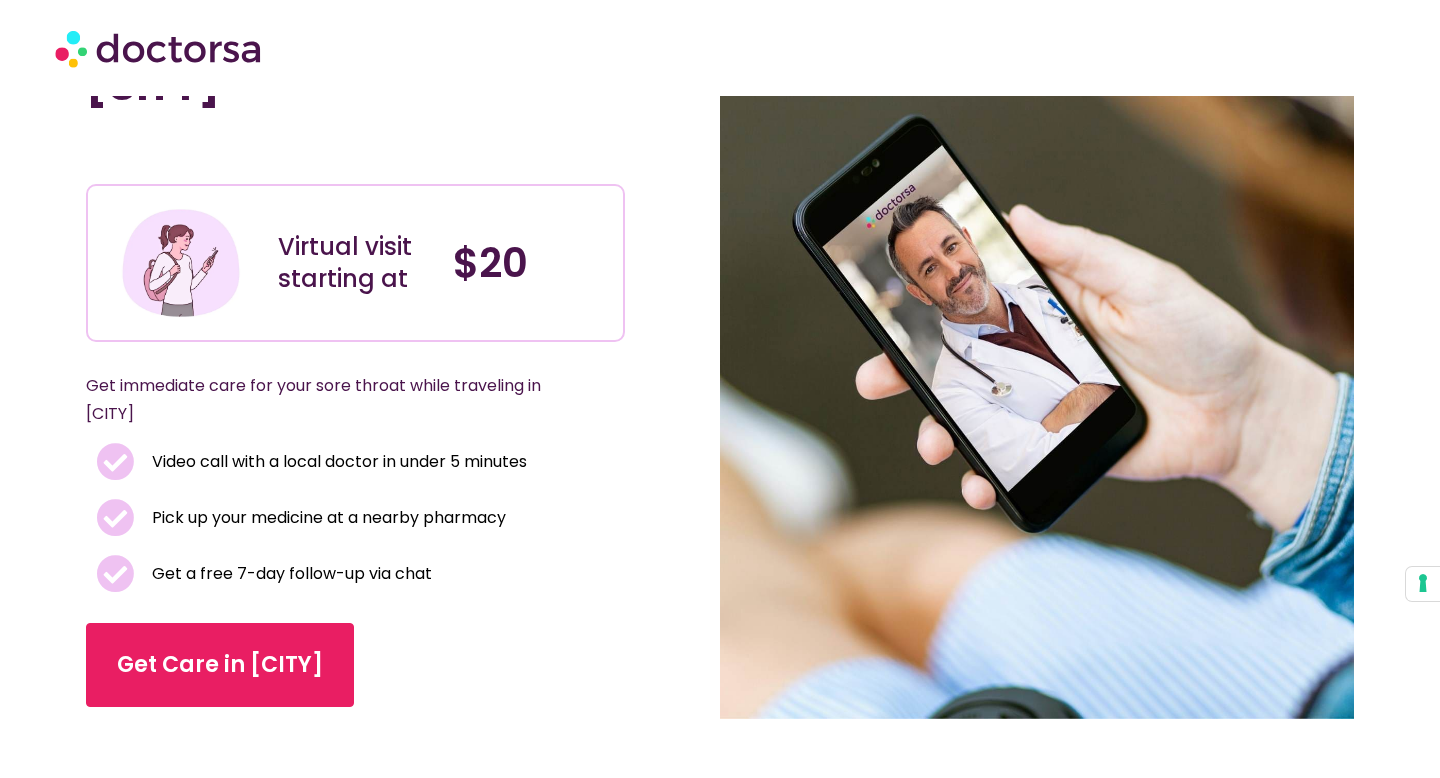 scroll, scrollTop: 131, scrollLeft: 0, axis: vertical 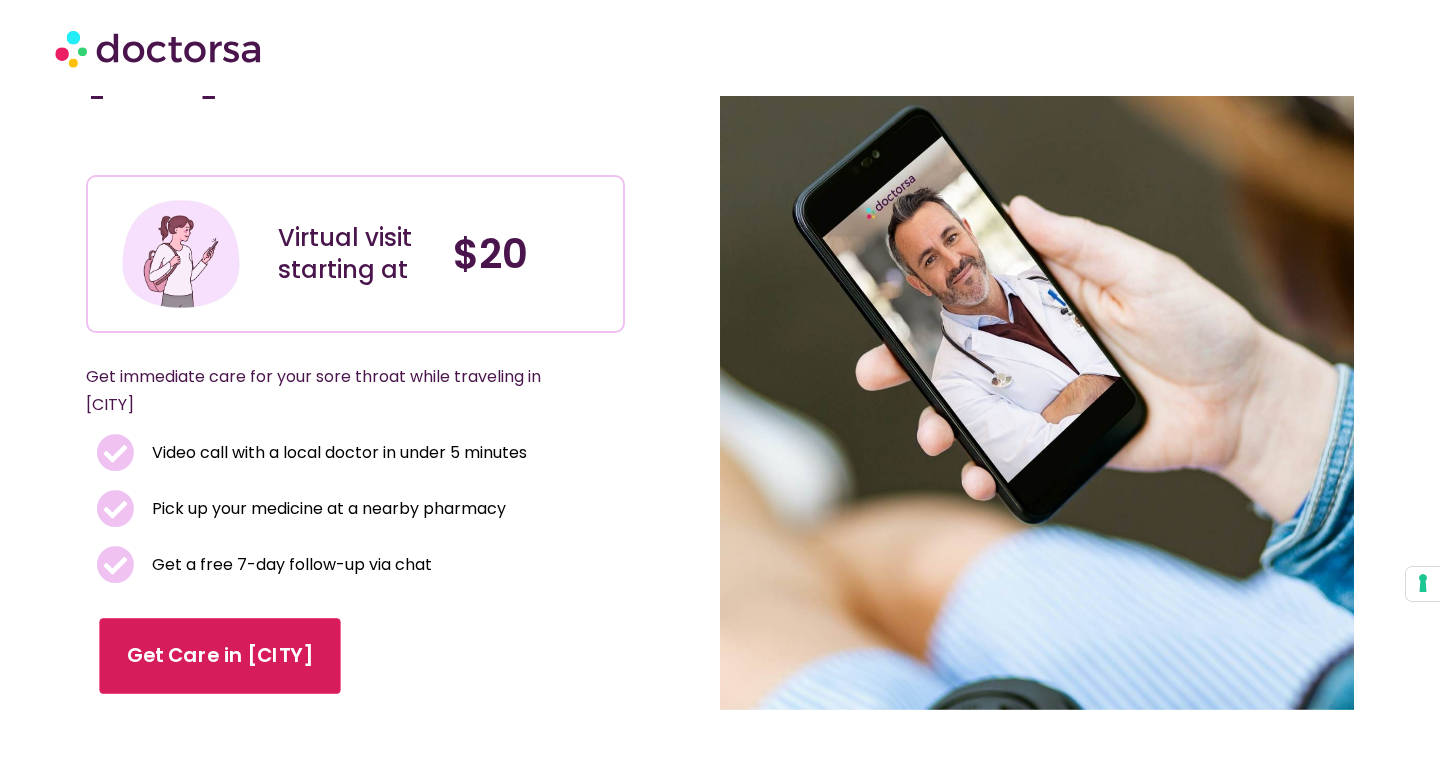 click on "Get Care in [CITY]" at bounding box center [220, 656] 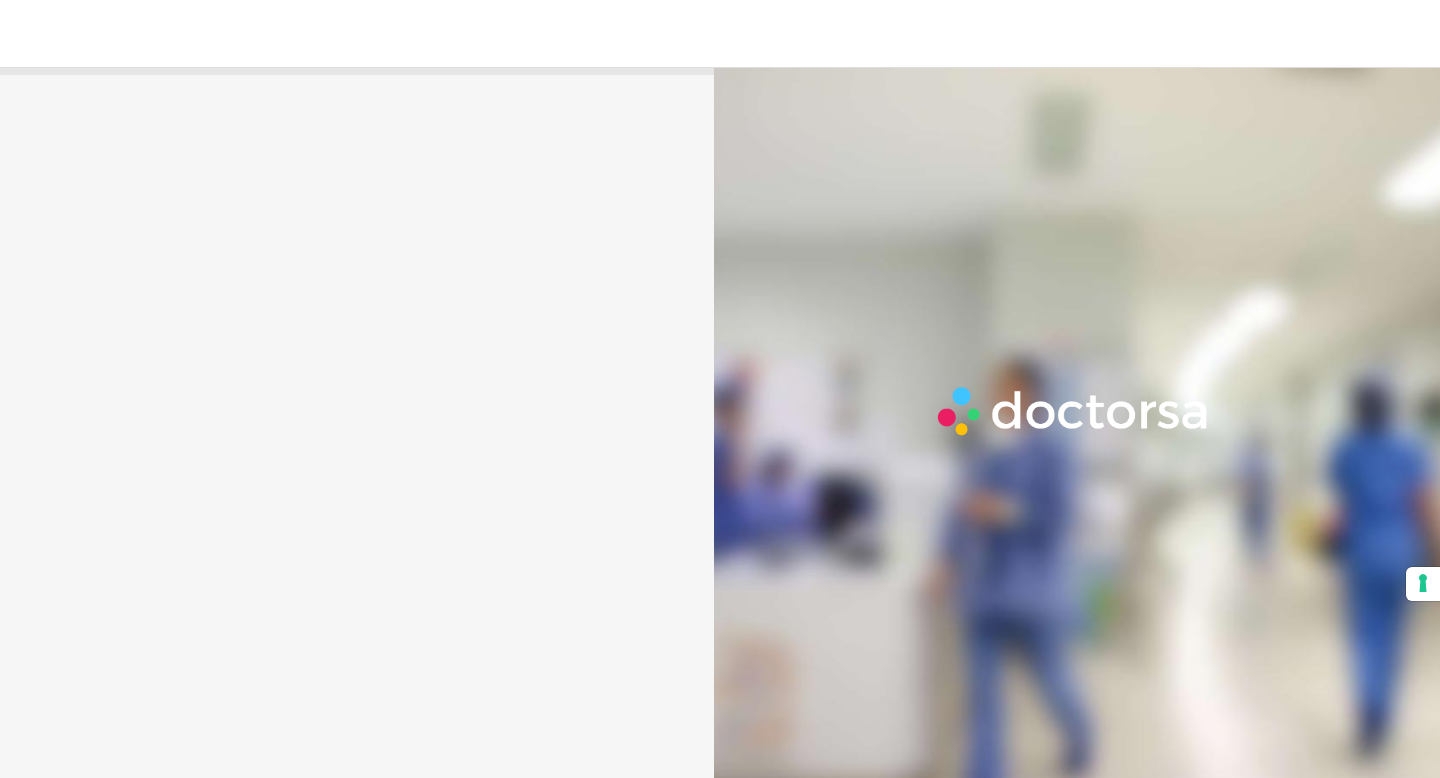 scroll, scrollTop: 0, scrollLeft: 0, axis: both 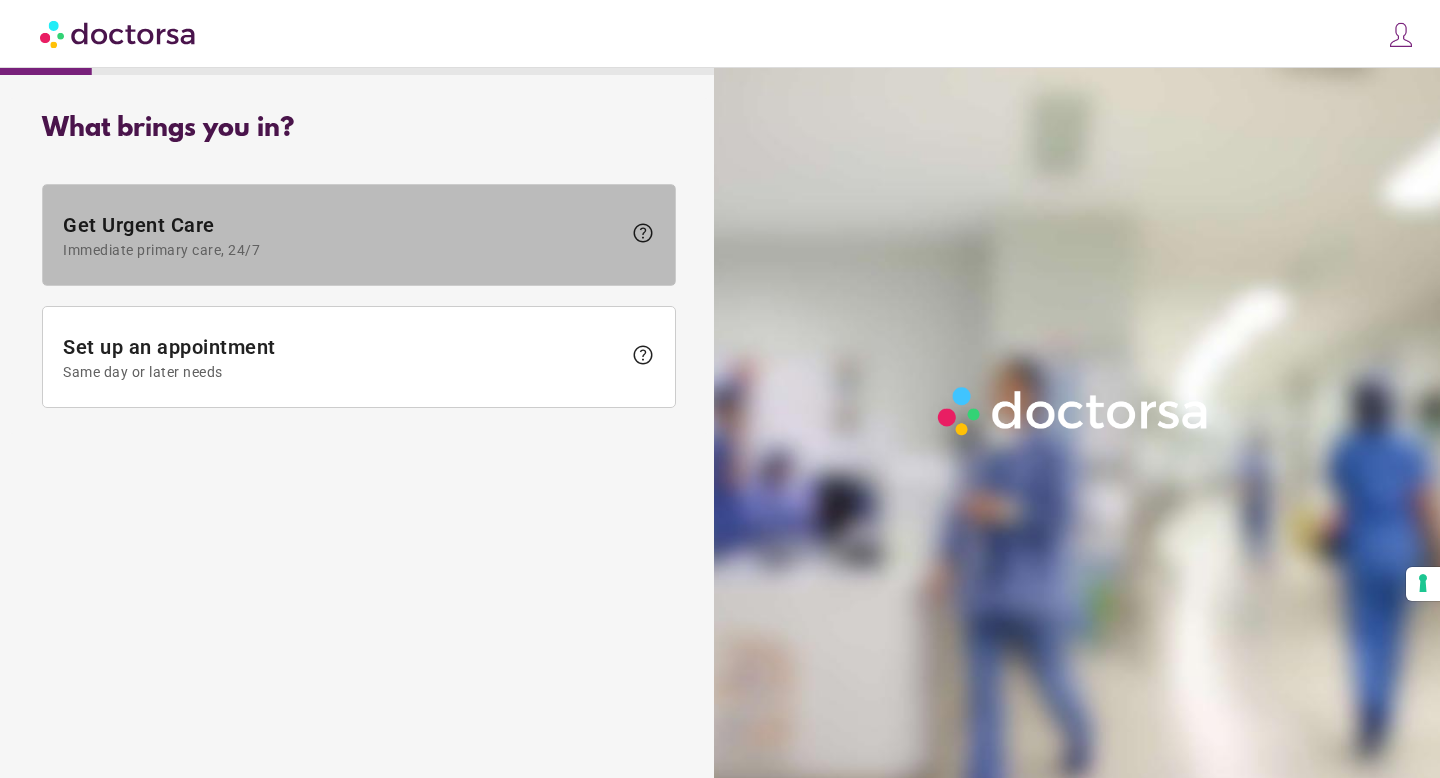 click on "Immediate primary care, 24/7" at bounding box center (342, 250) 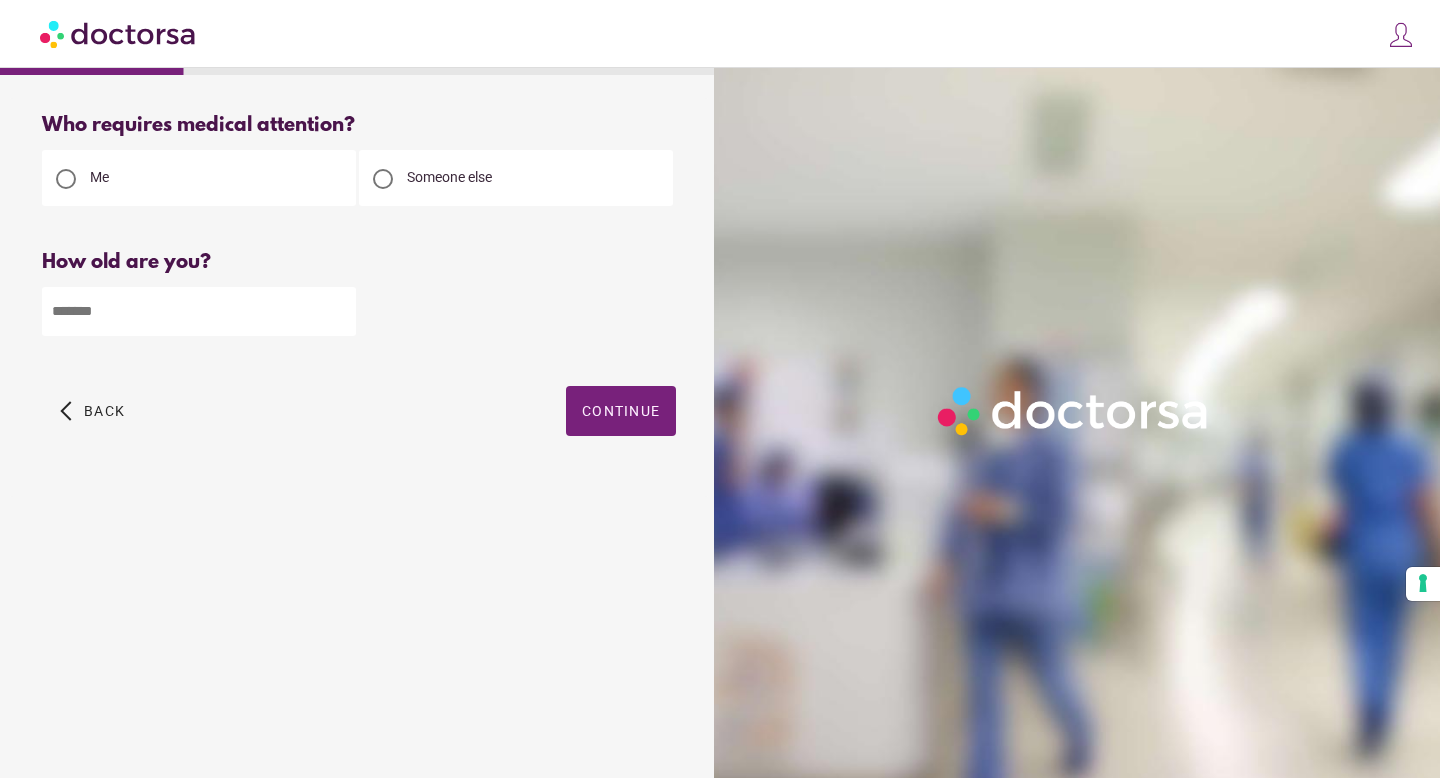 click at bounding box center [199, 311] 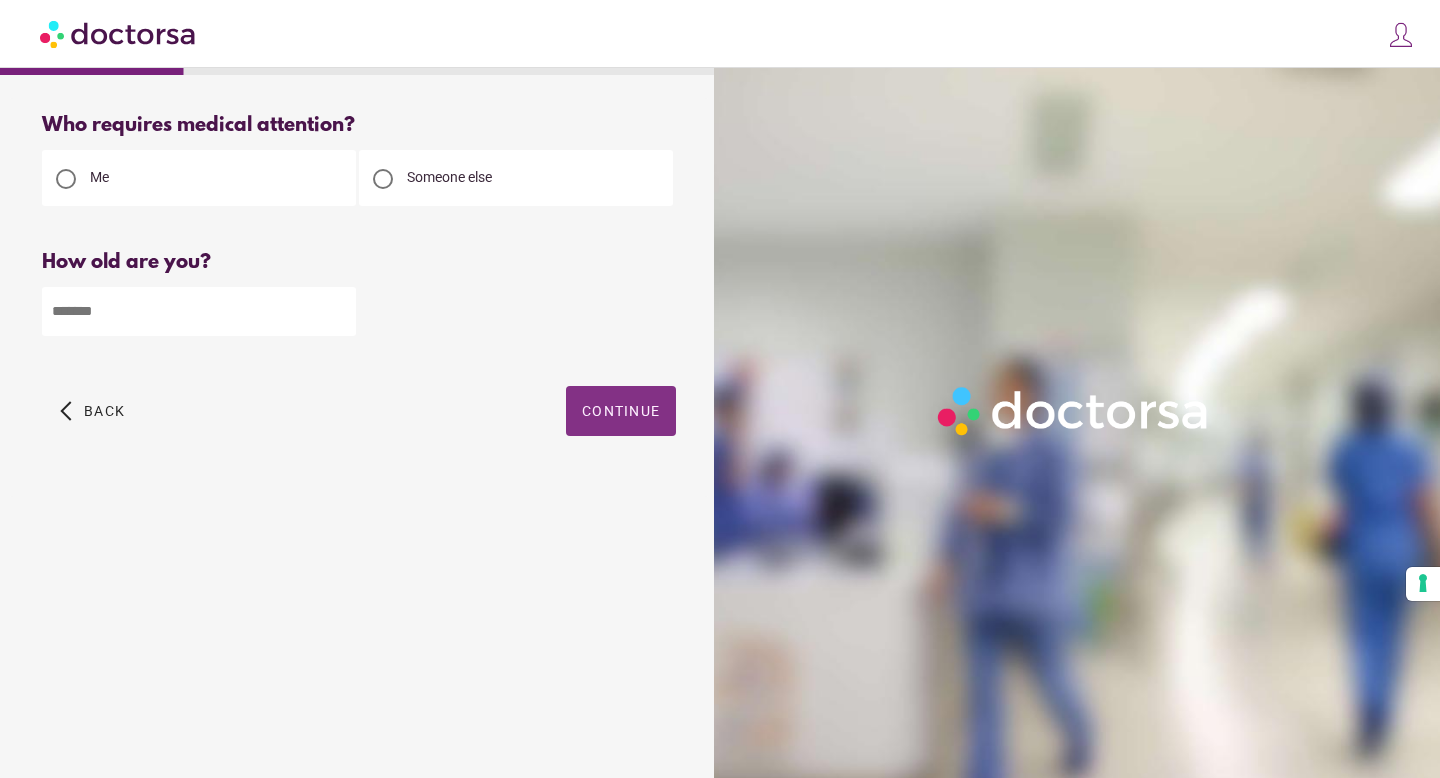 type on "**" 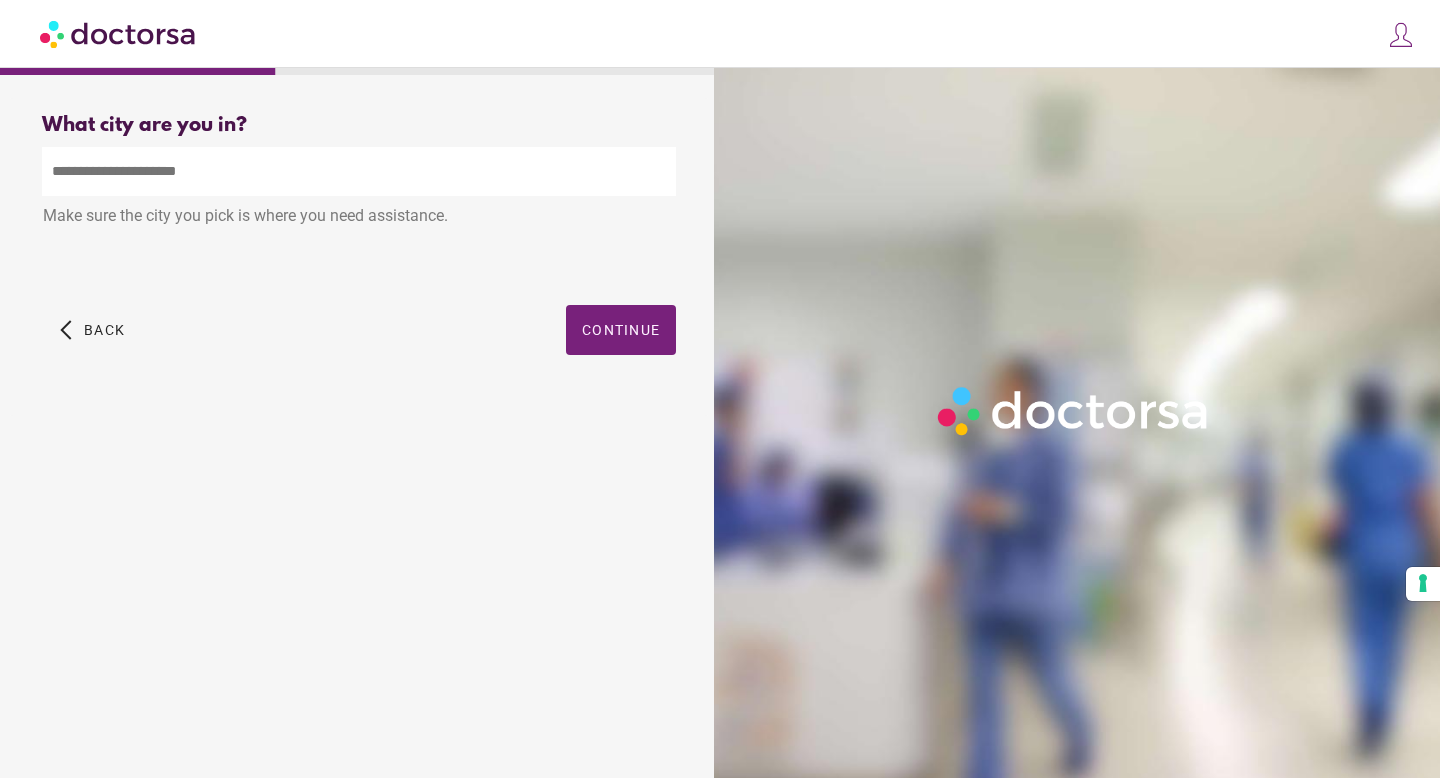 click at bounding box center (359, 171) 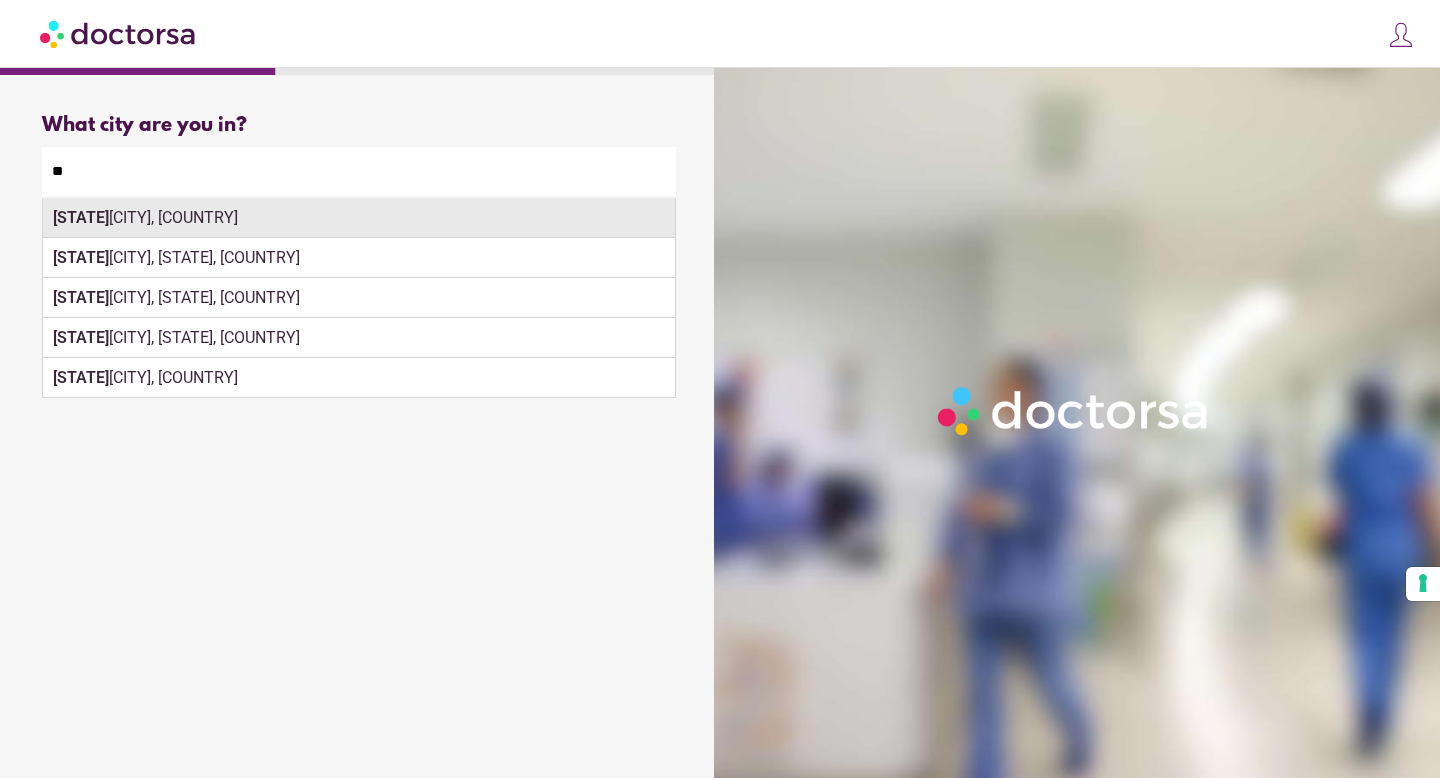 type on "**********" 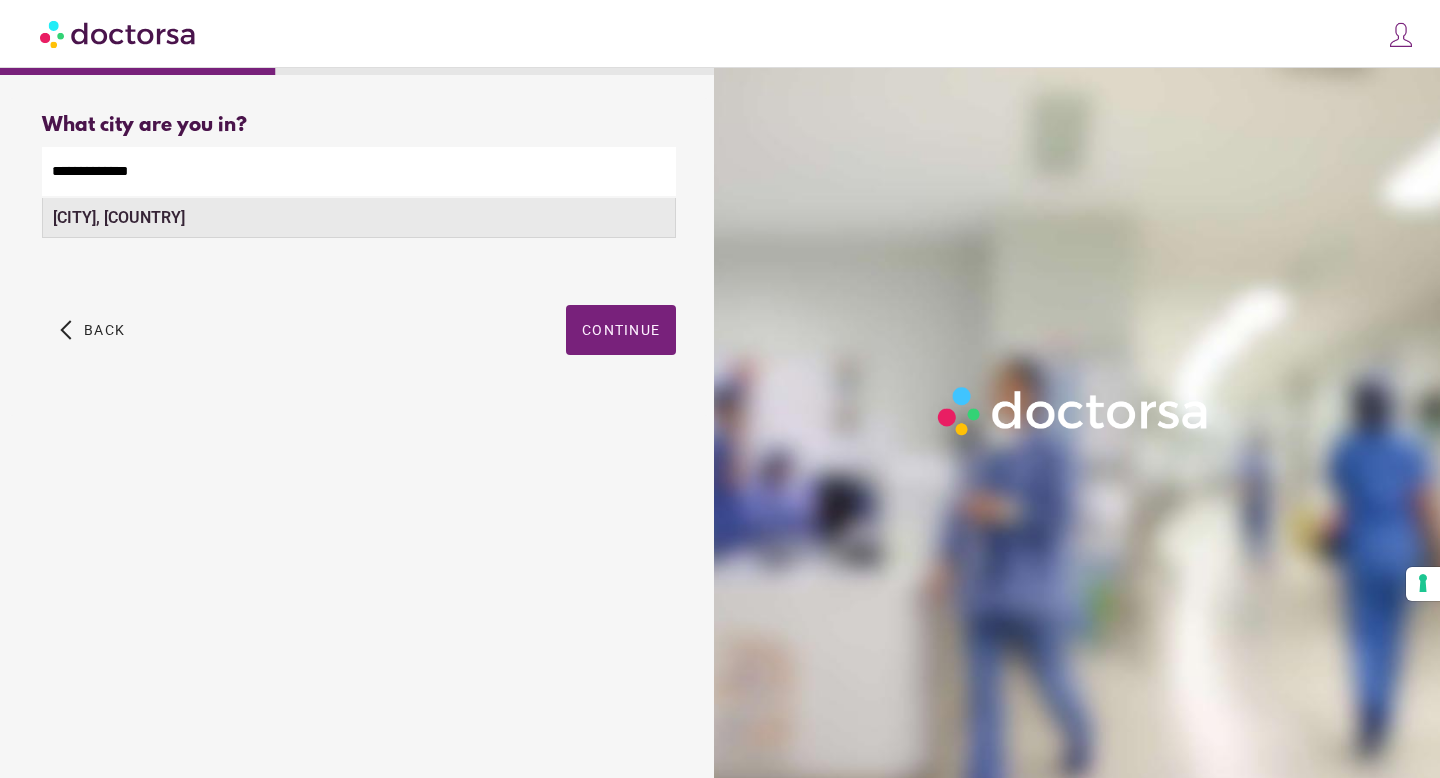 click on "Paris, France" at bounding box center [359, 218] 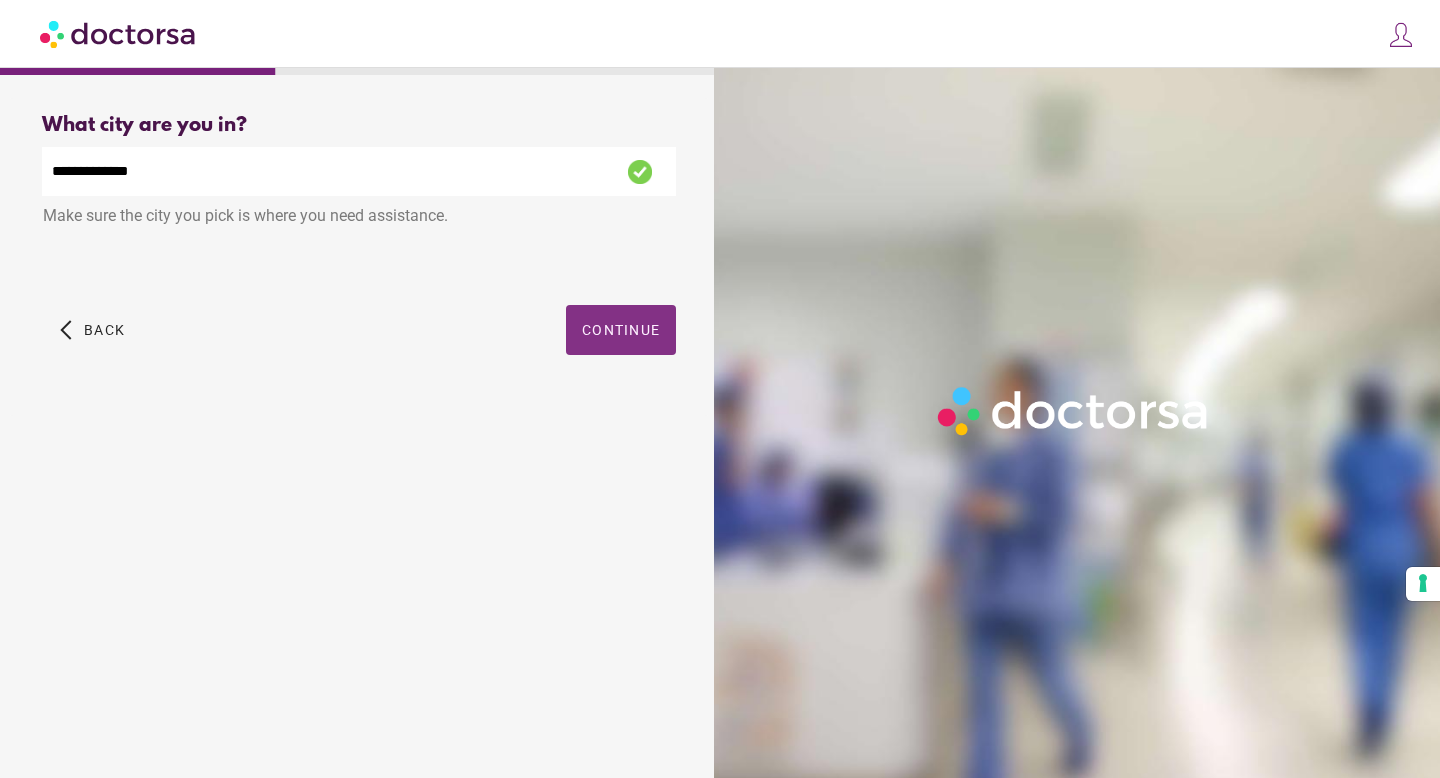 click on "Continue" at bounding box center (621, 330) 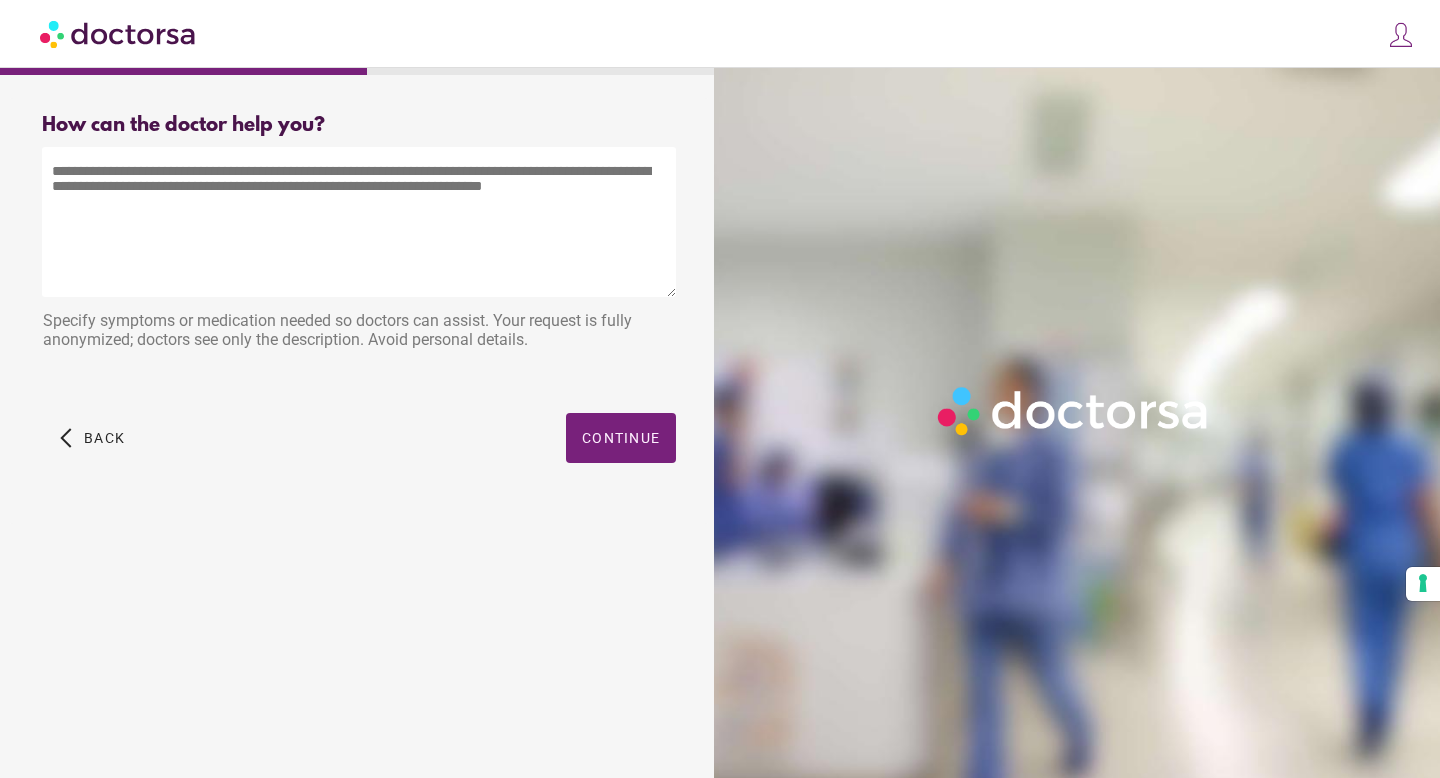click at bounding box center [359, 222] 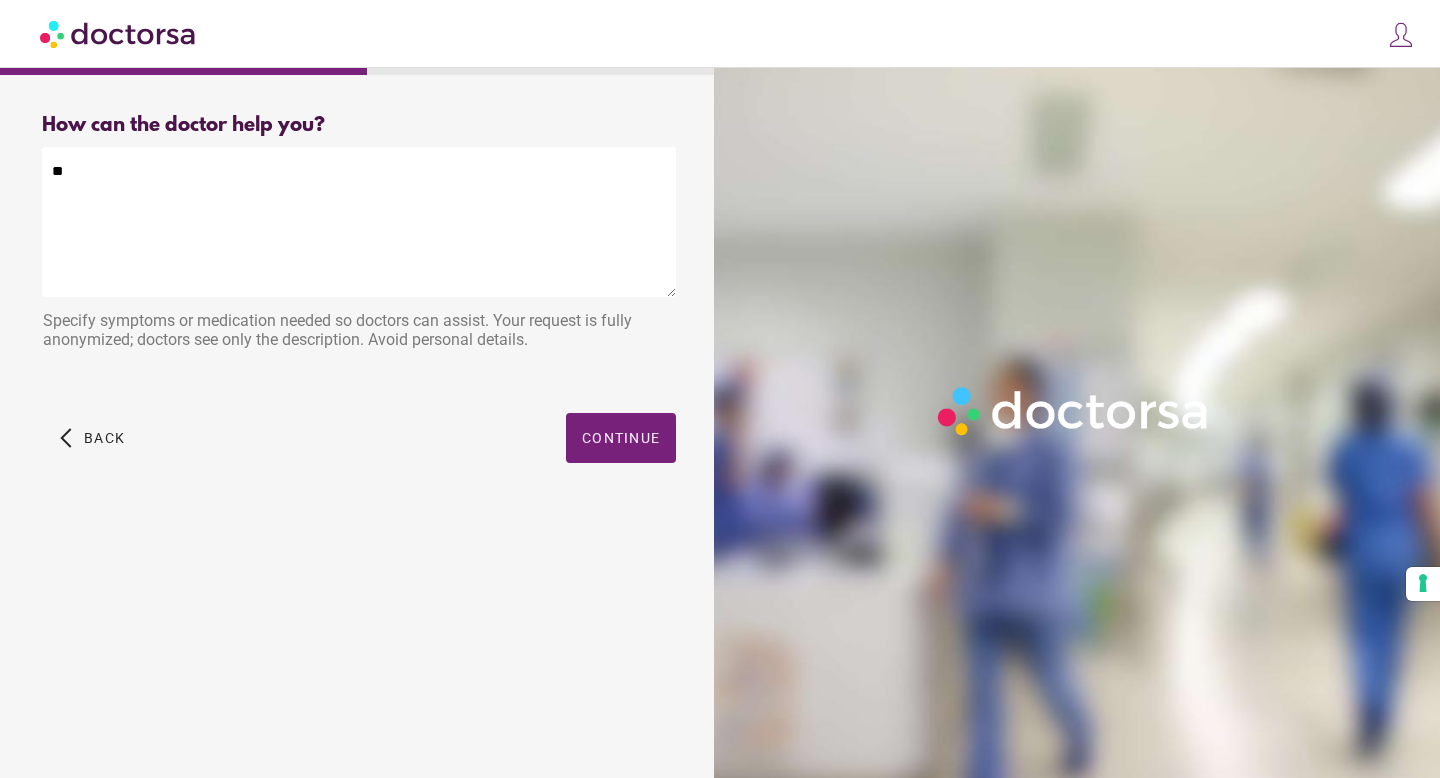 type on "*" 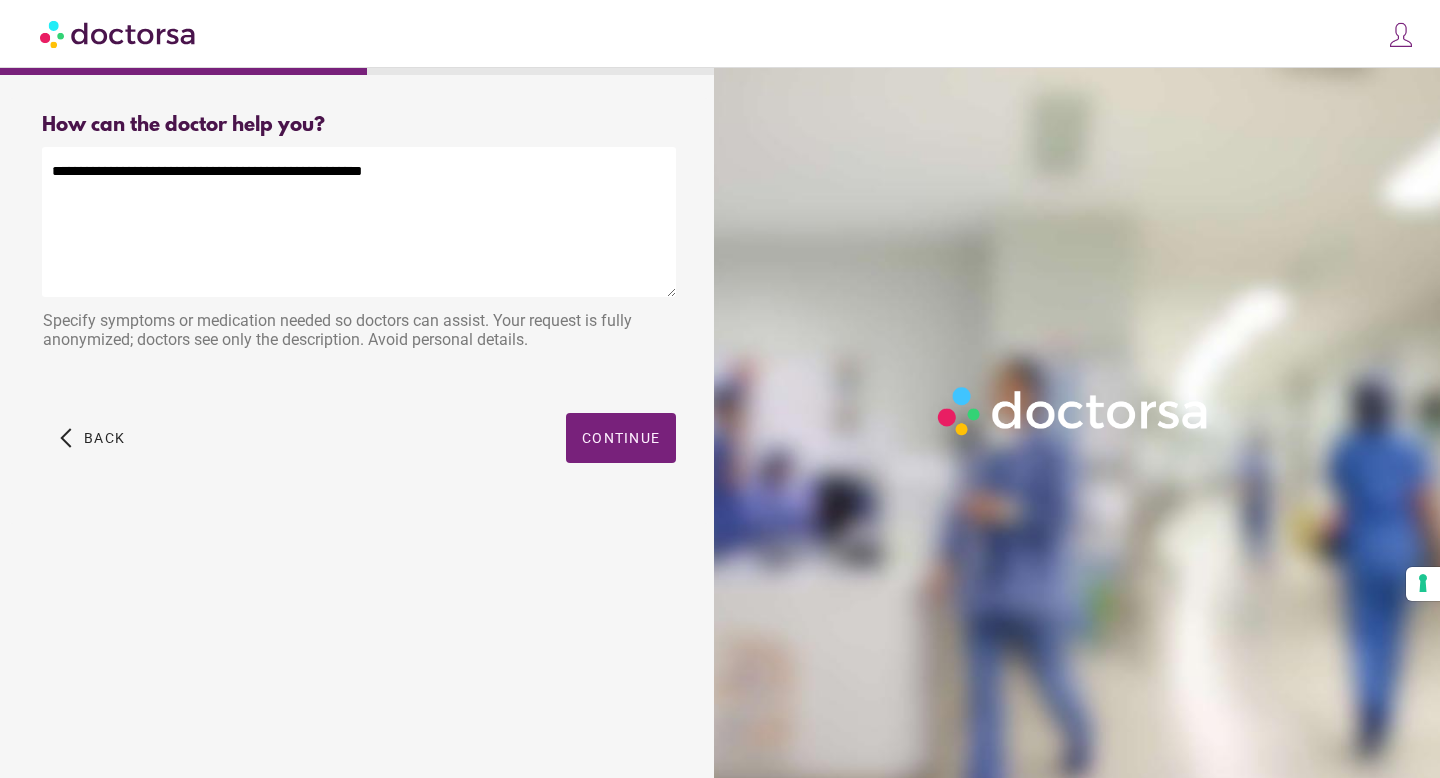 click on "*" 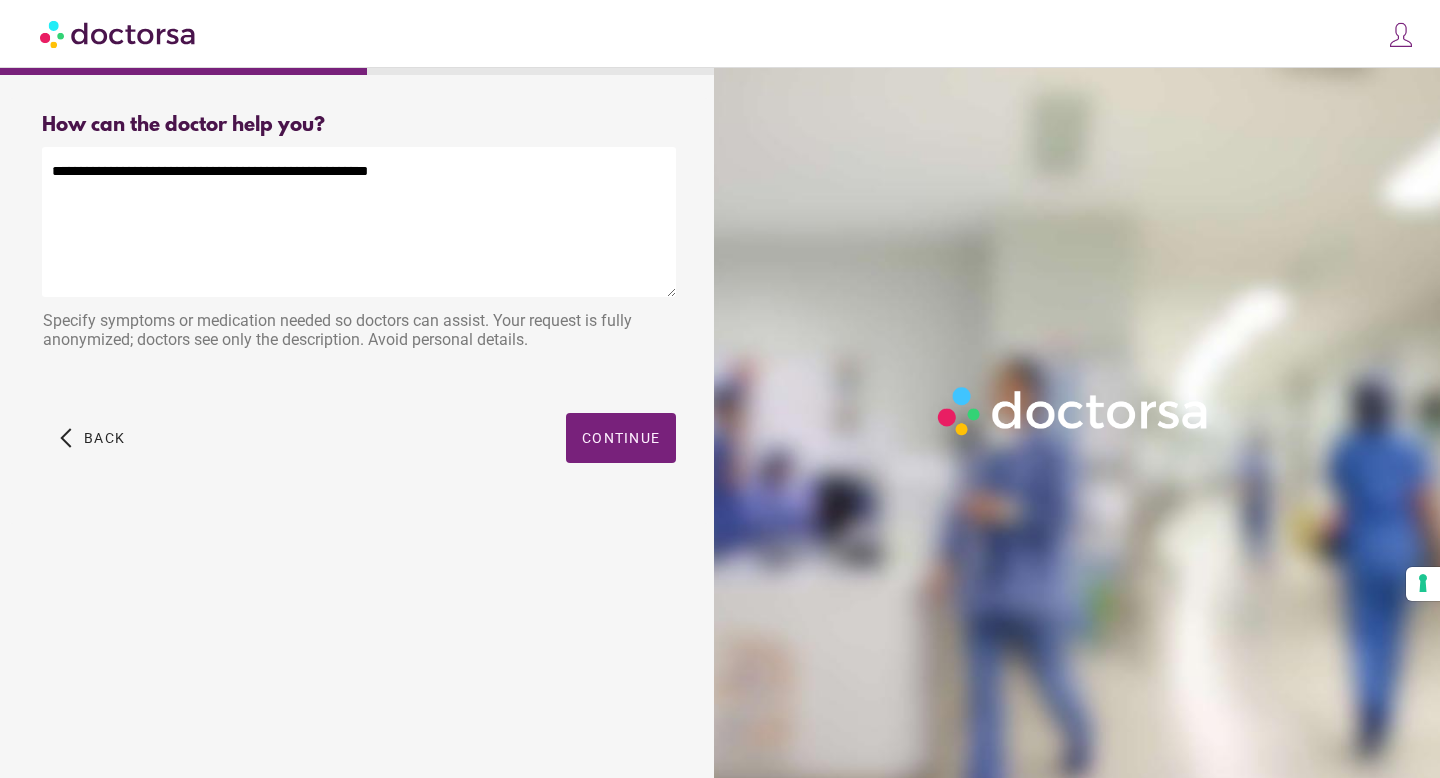 click on "**********" at bounding box center (359, 222) 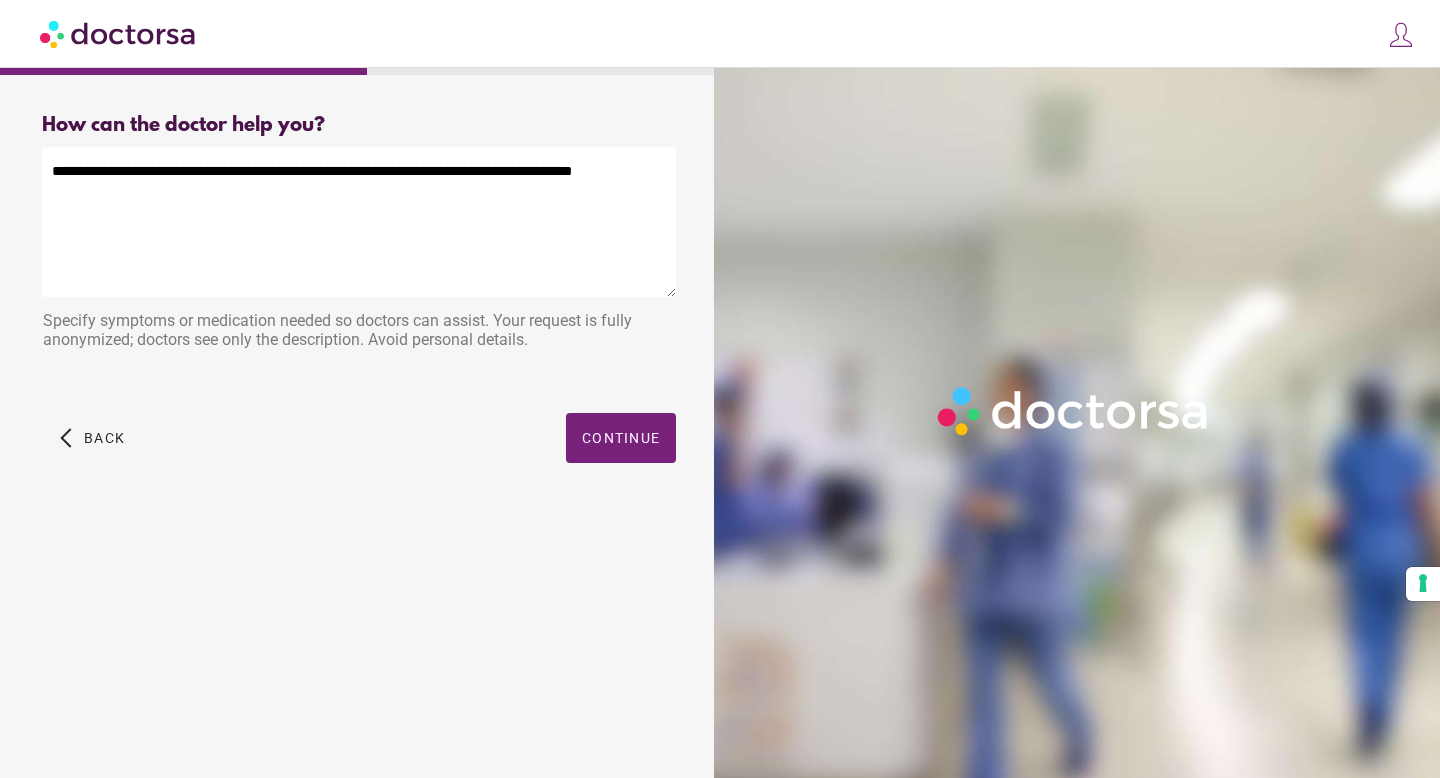 click on "**********" at bounding box center [359, 222] 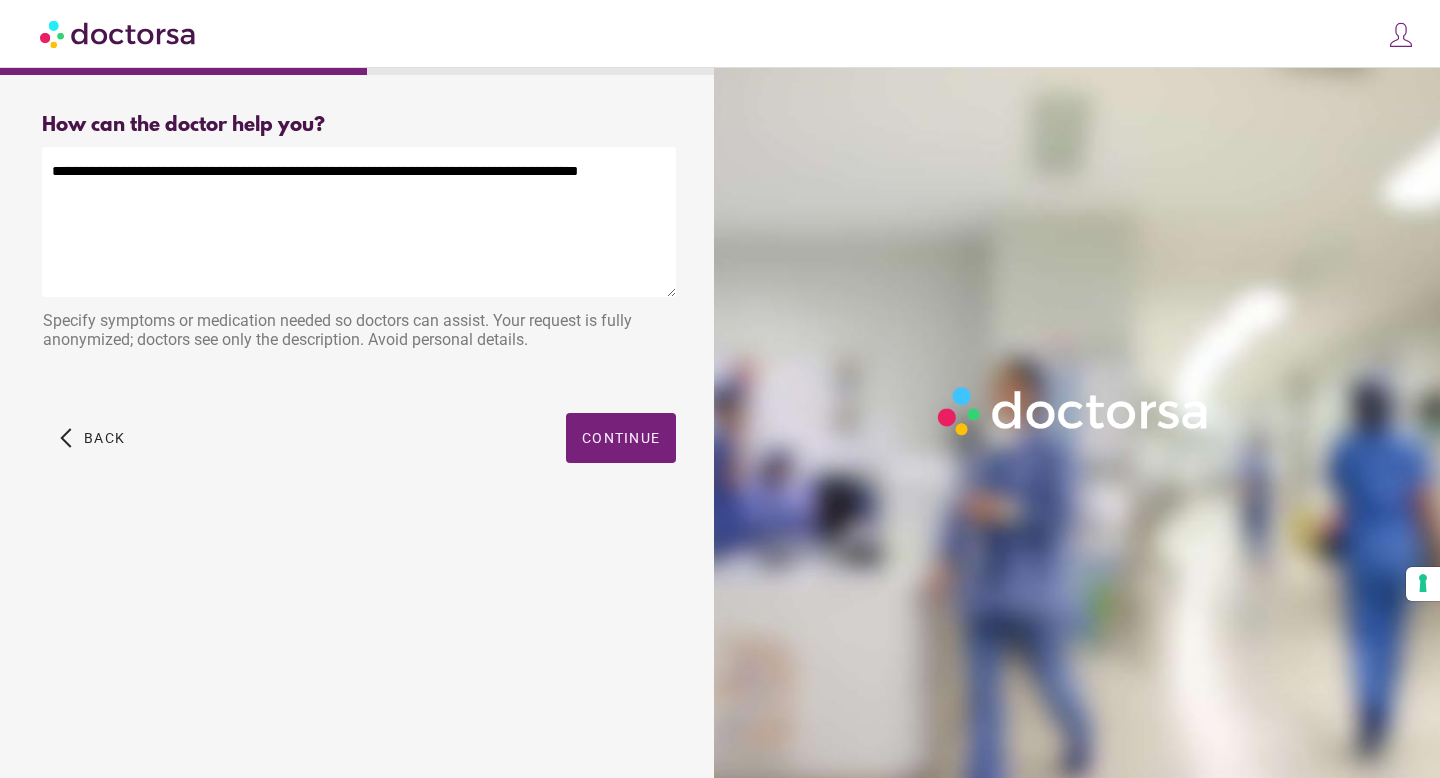 click on "*******" 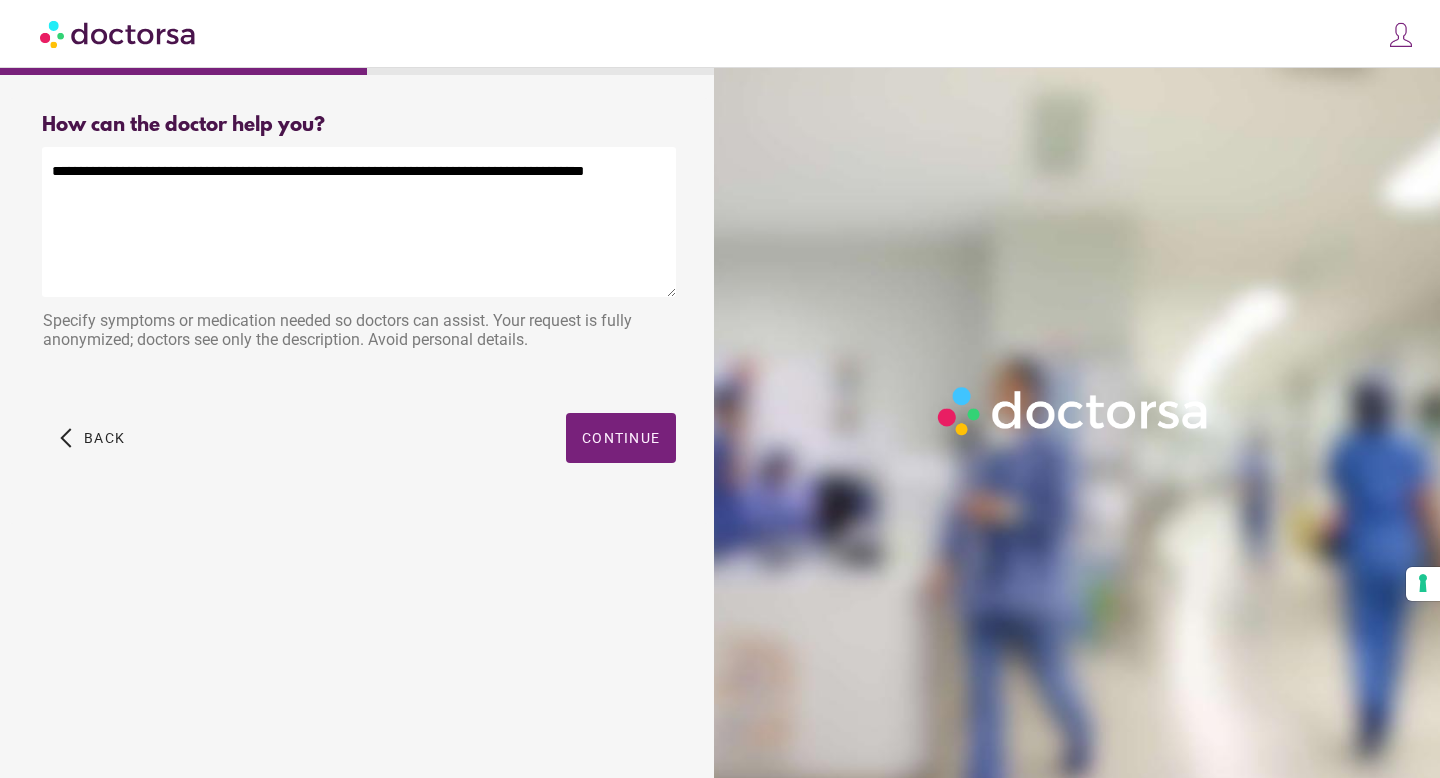 click on "**********" at bounding box center (359, 222) 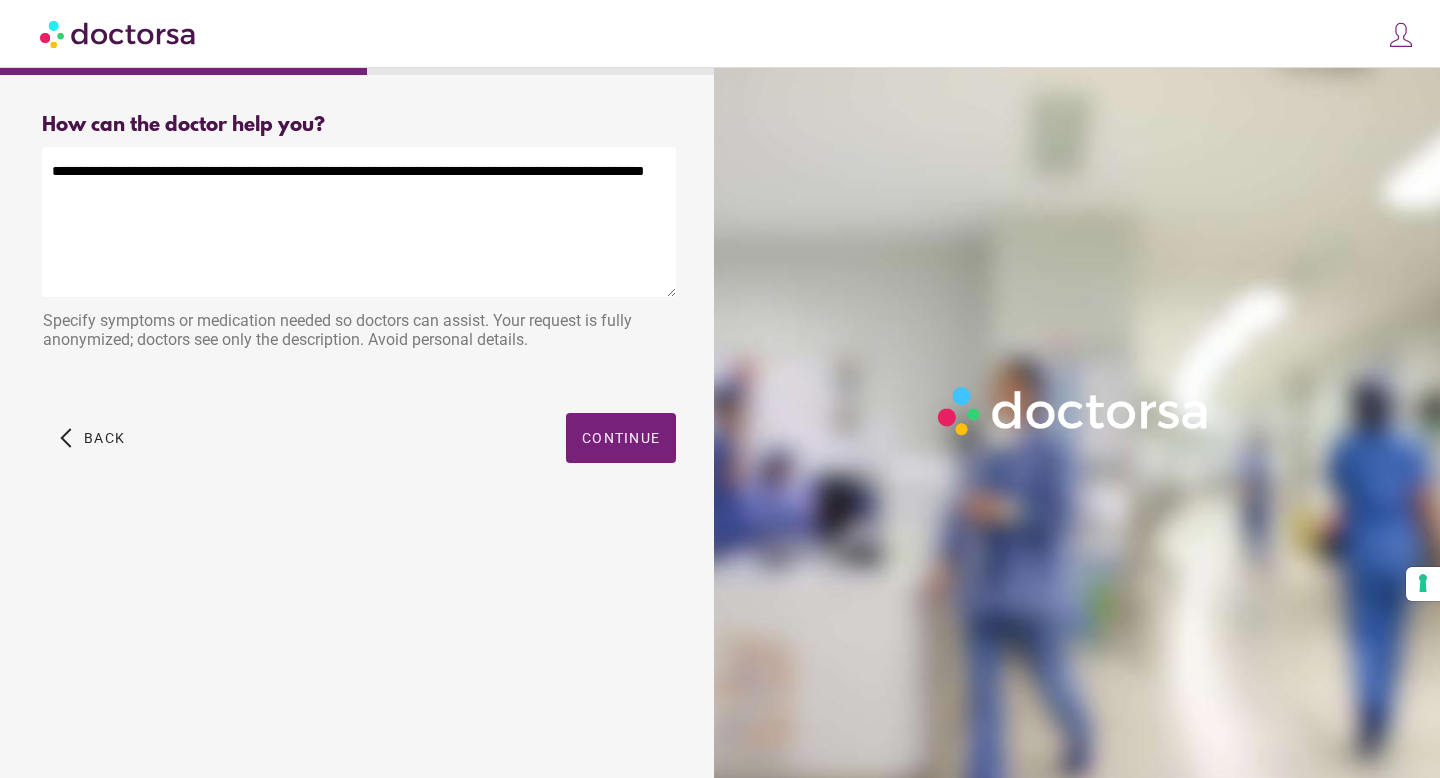 click on "**********" at bounding box center [359, 222] 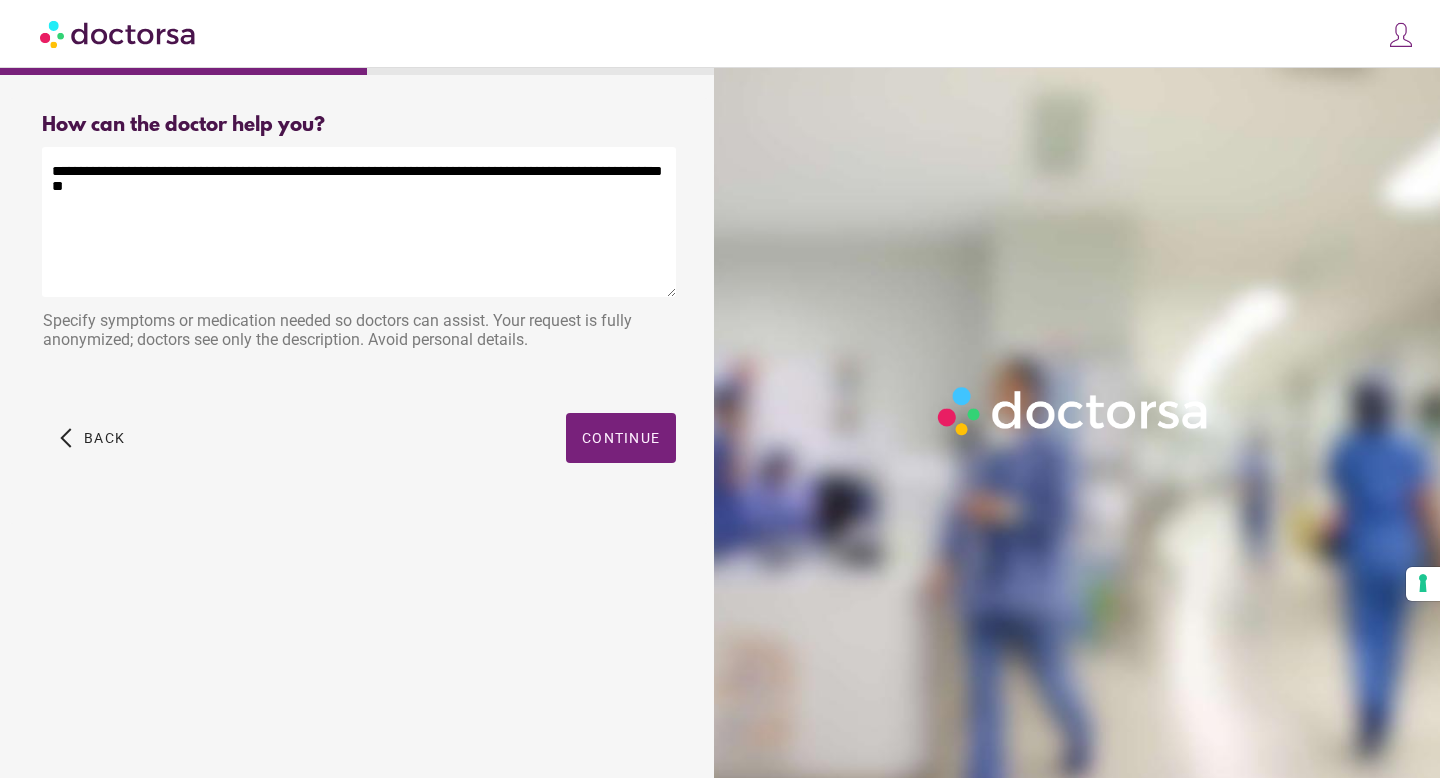 drag, startPoint x: 424, startPoint y: 173, endPoint x: 369, endPoint y: 173, distance: 55 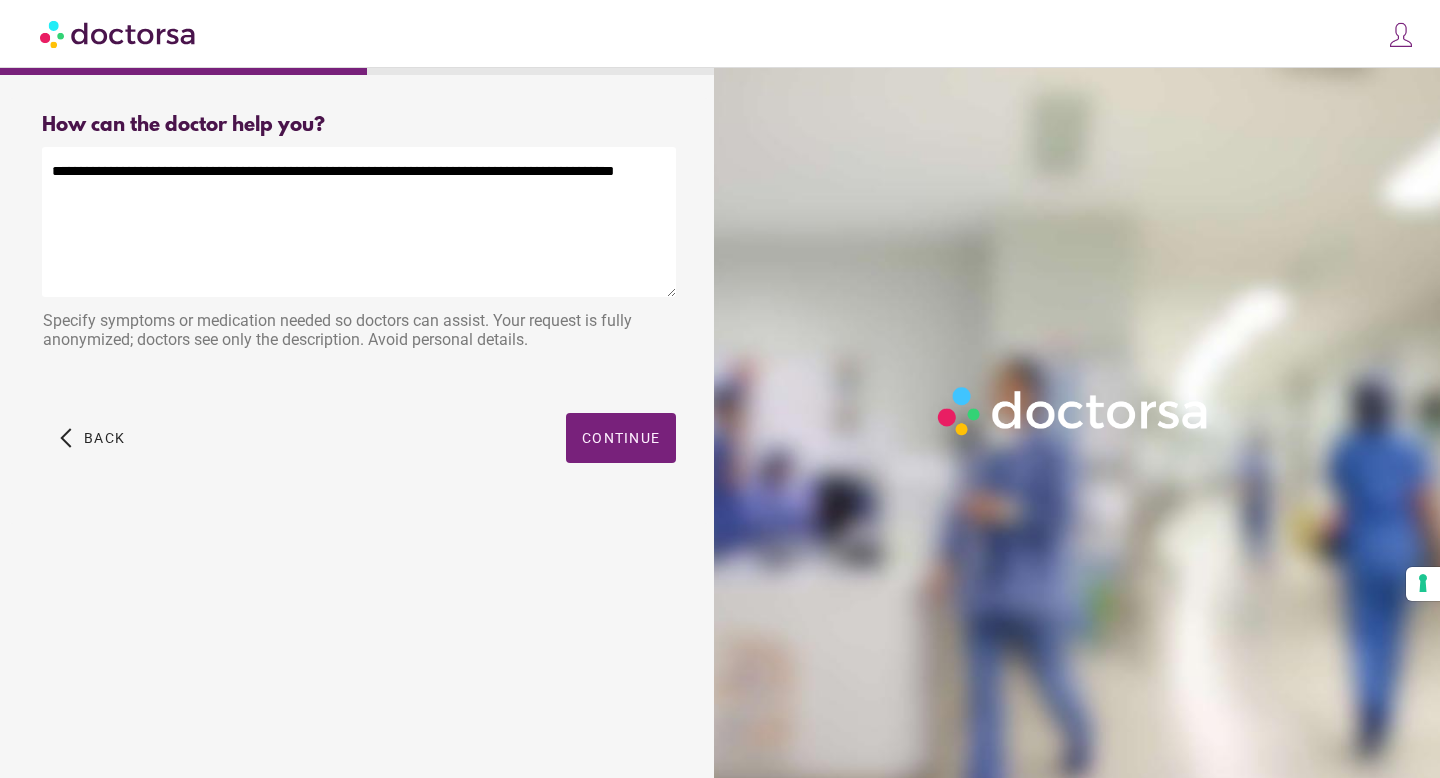 click on "**********" at bounding box center [359, 222] 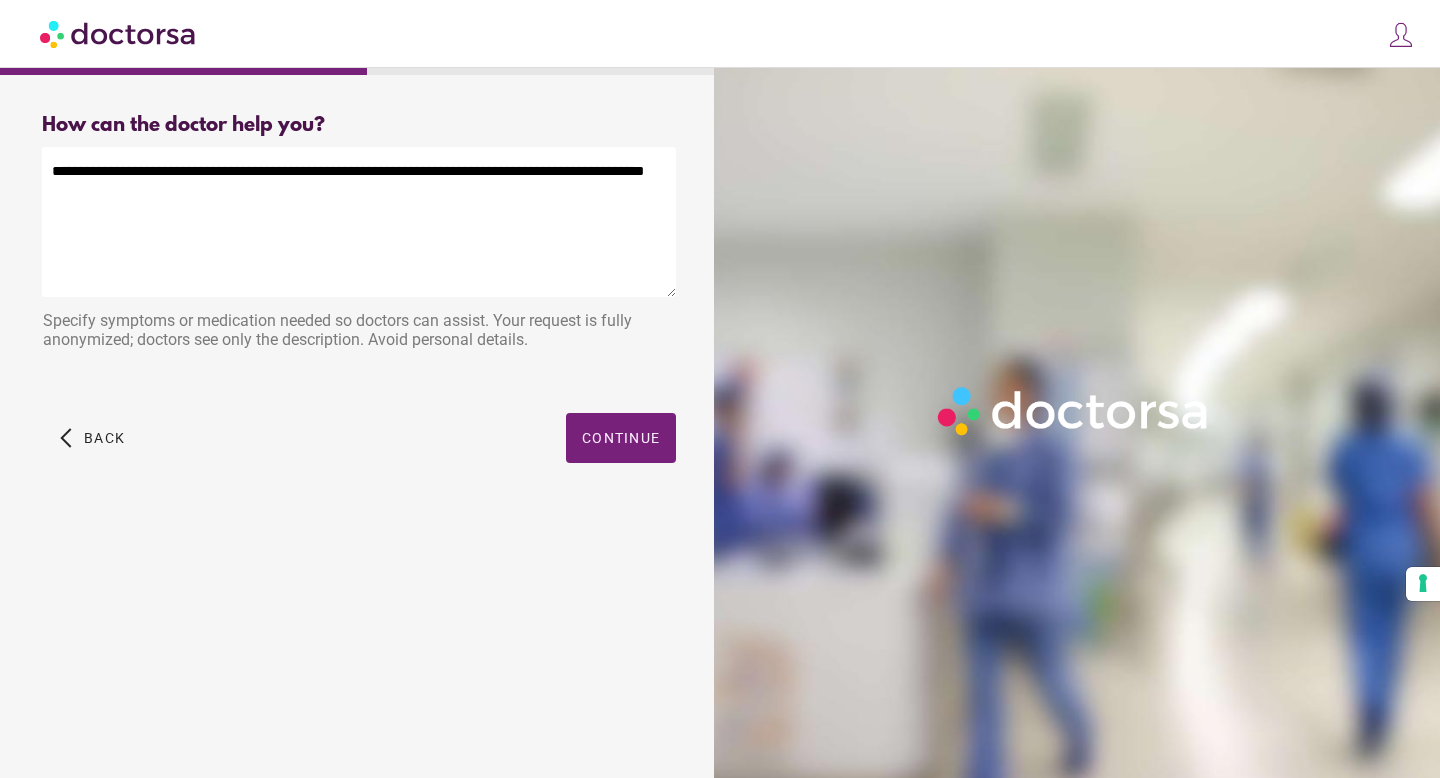 click on "**********" at bounding box center (359, 222) 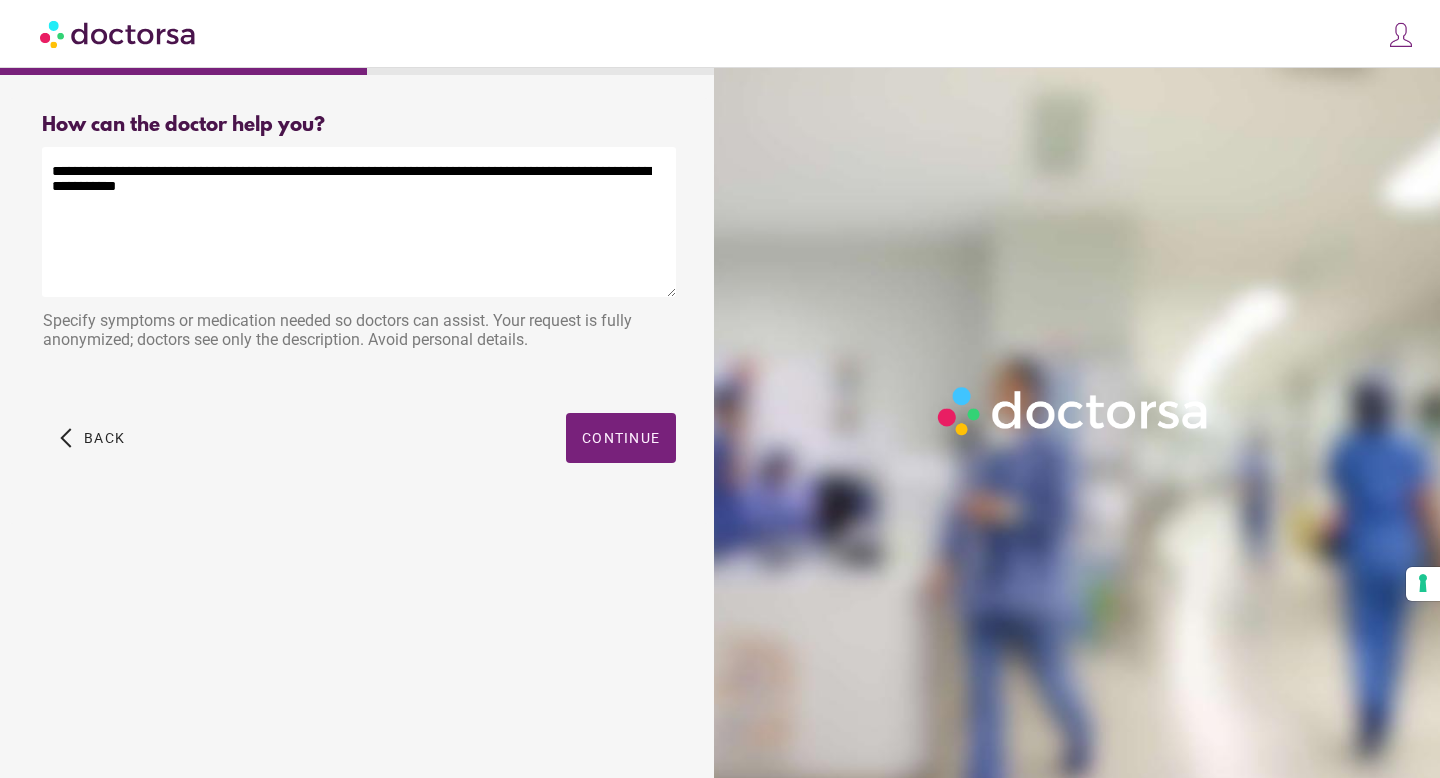click on "******" 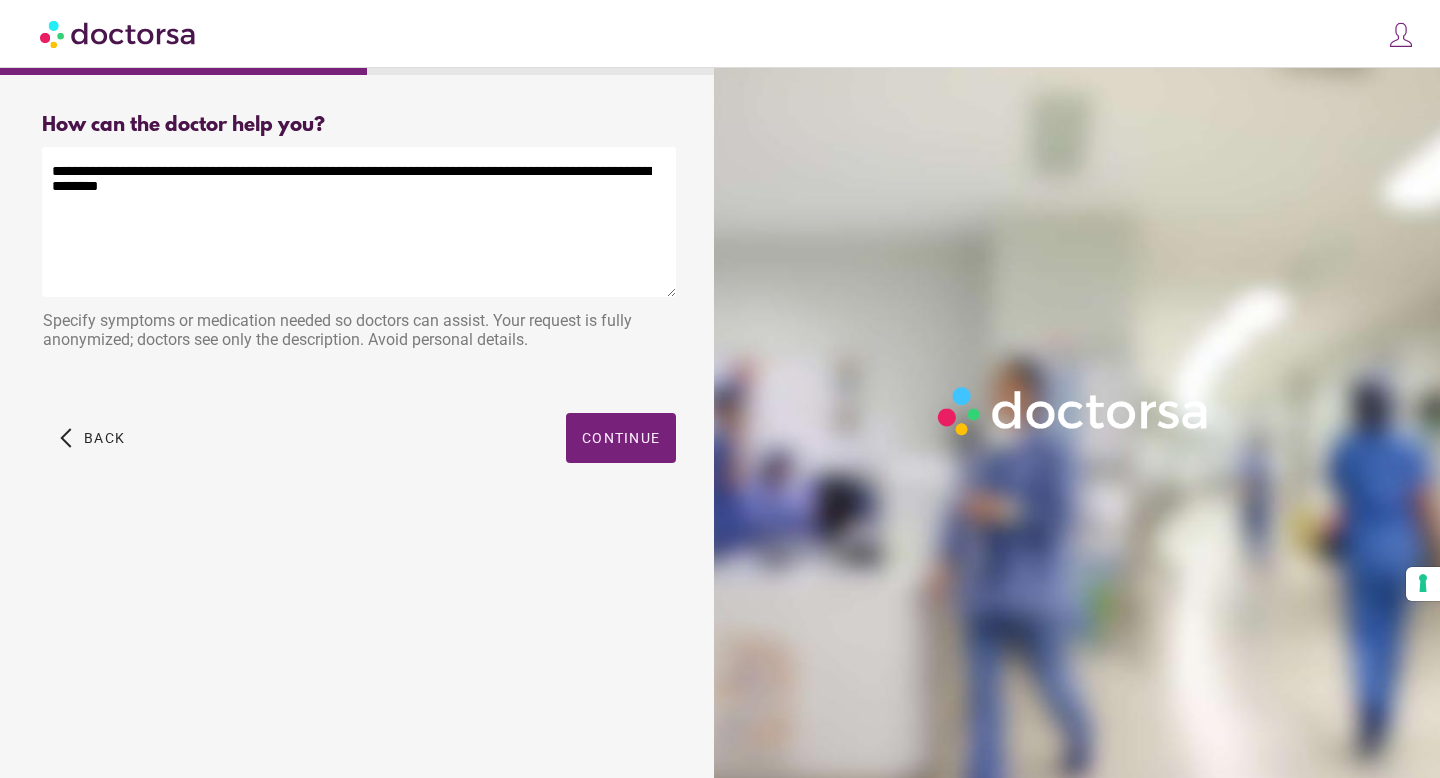 click on "**********" 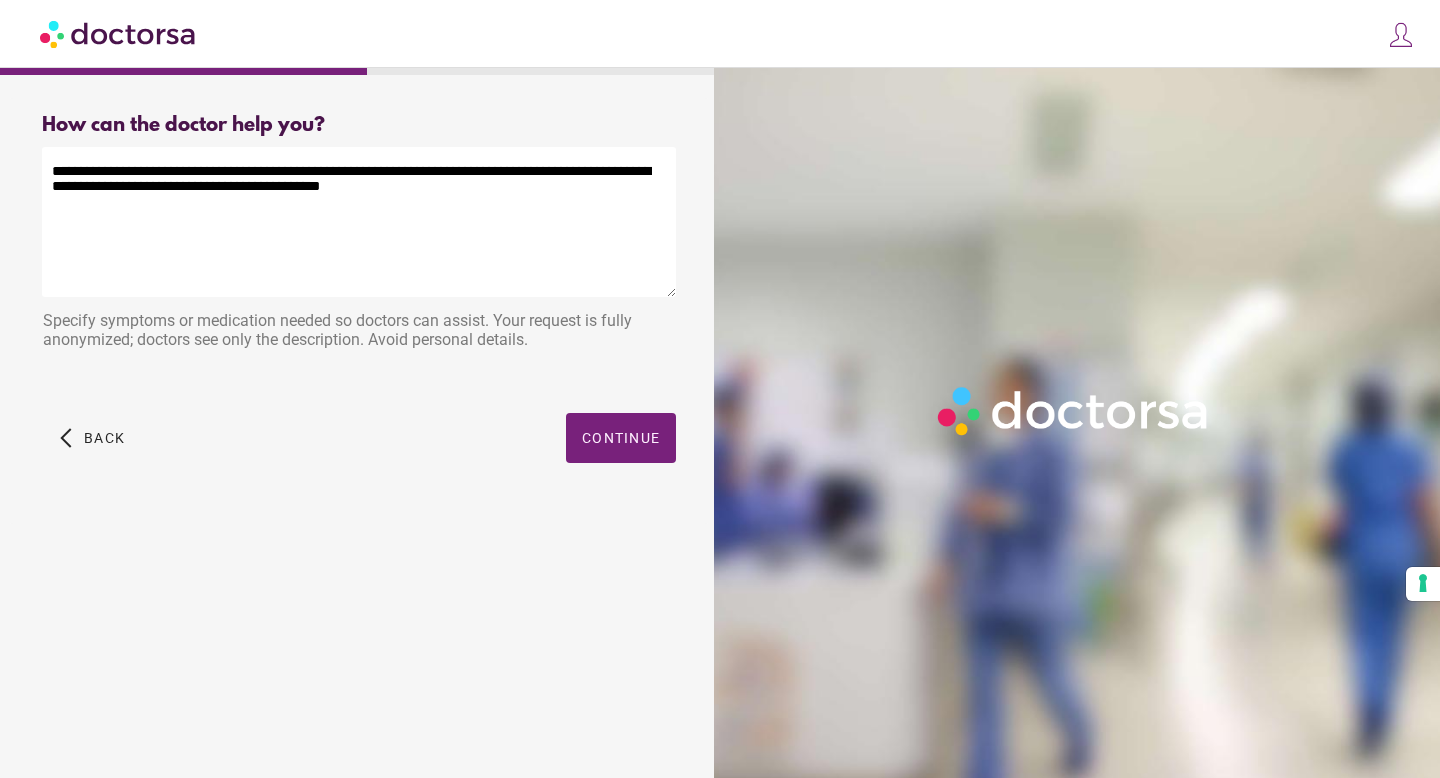 click on "*********" 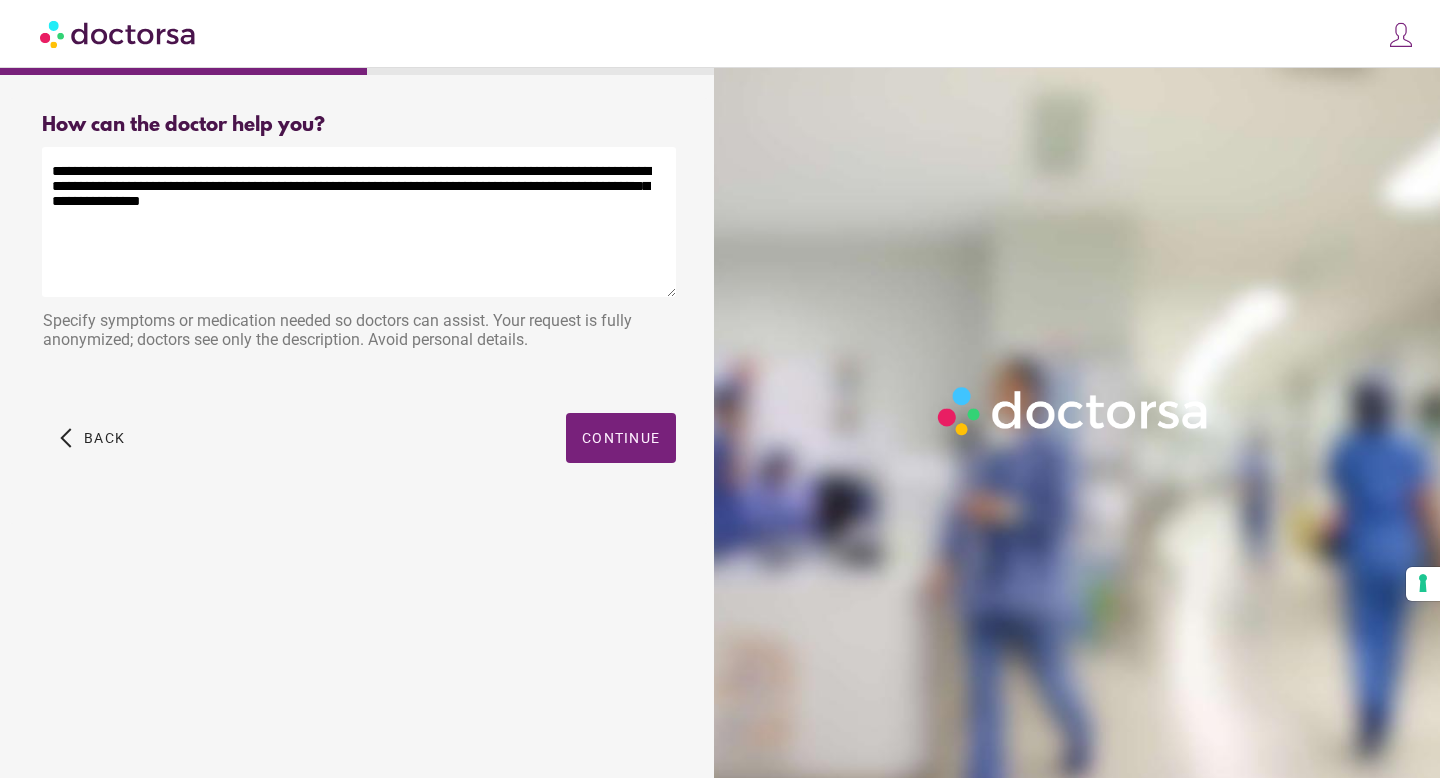 click on "**********" 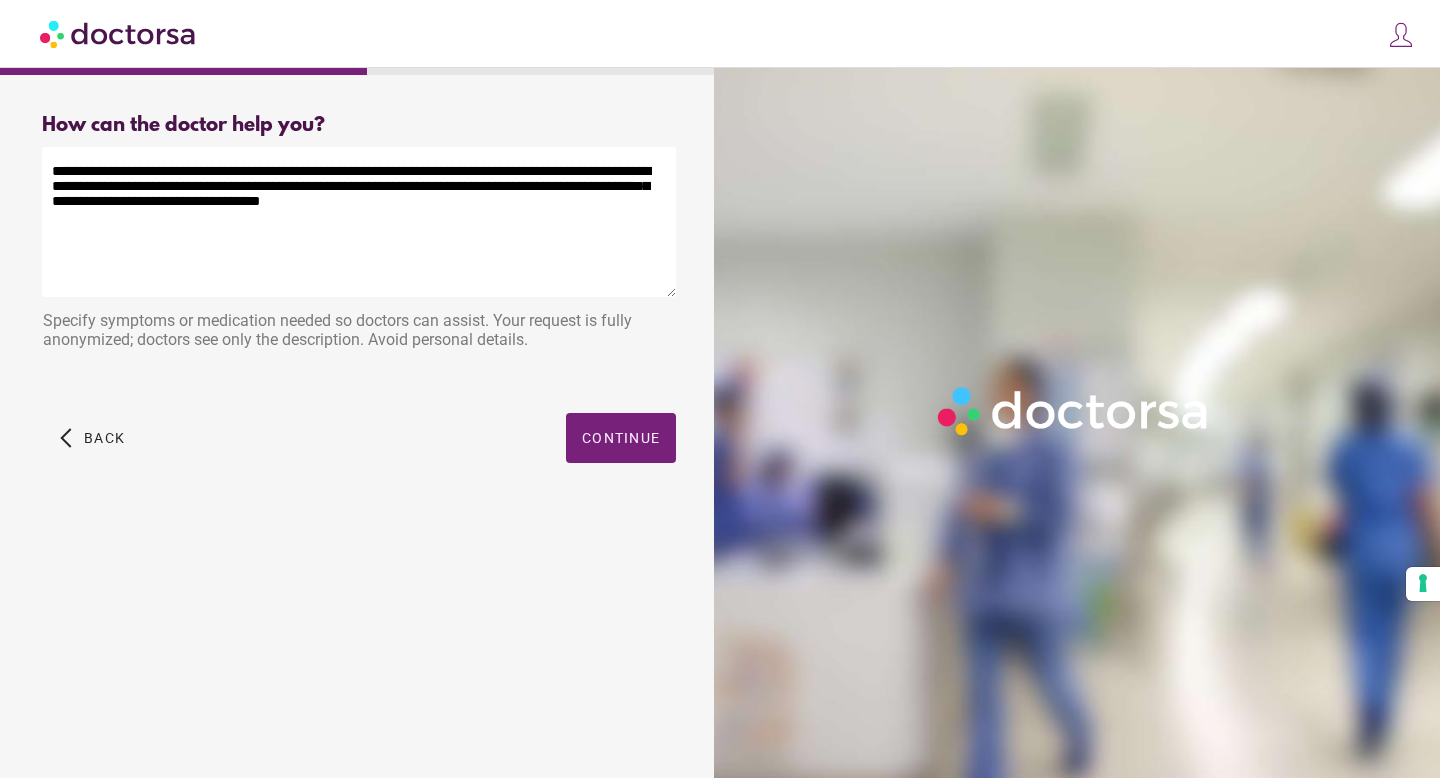 drag, startPoint x: 390, startPoint y: 189, endPoint x: 117, endPoint y: 183, distance: 273.06592 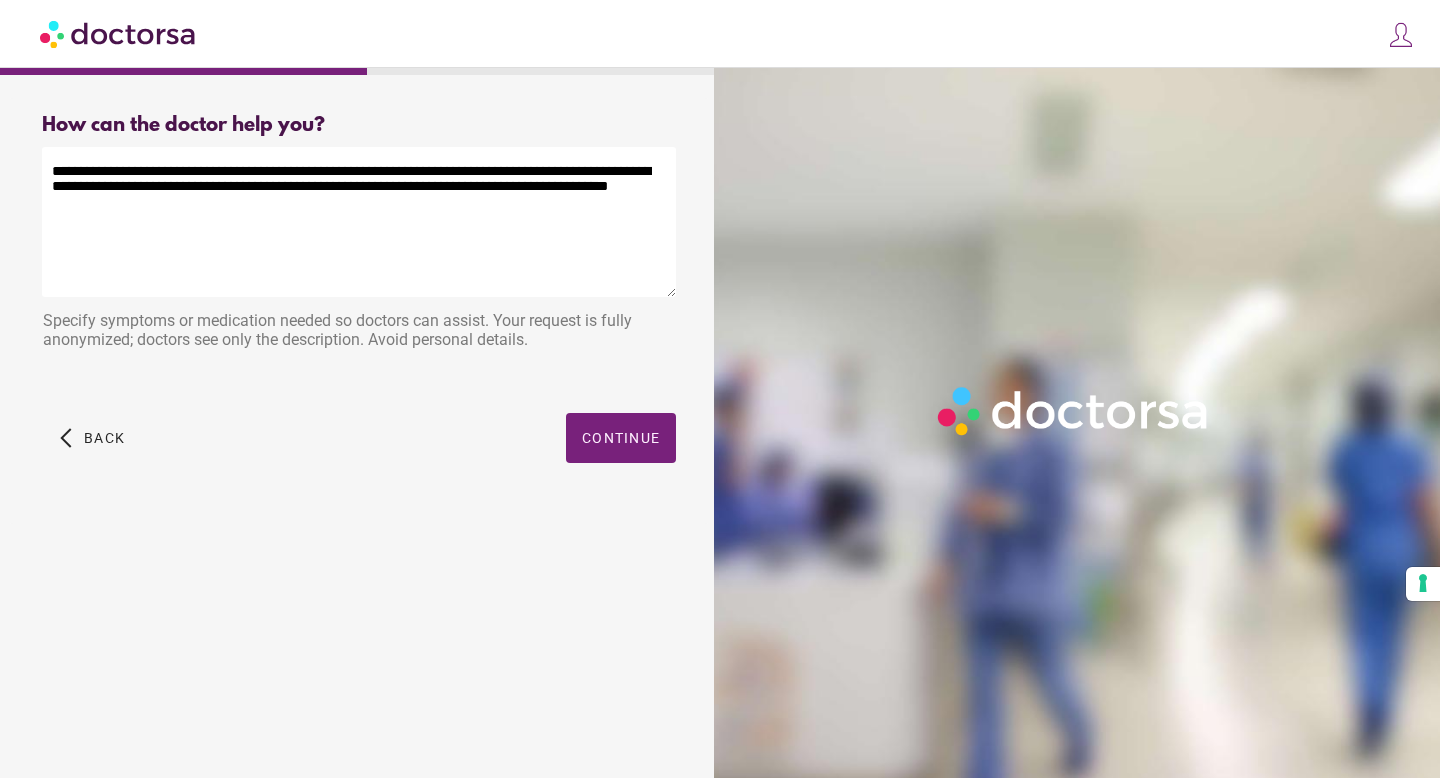 click on "**********" at bounding box center [359, 222] 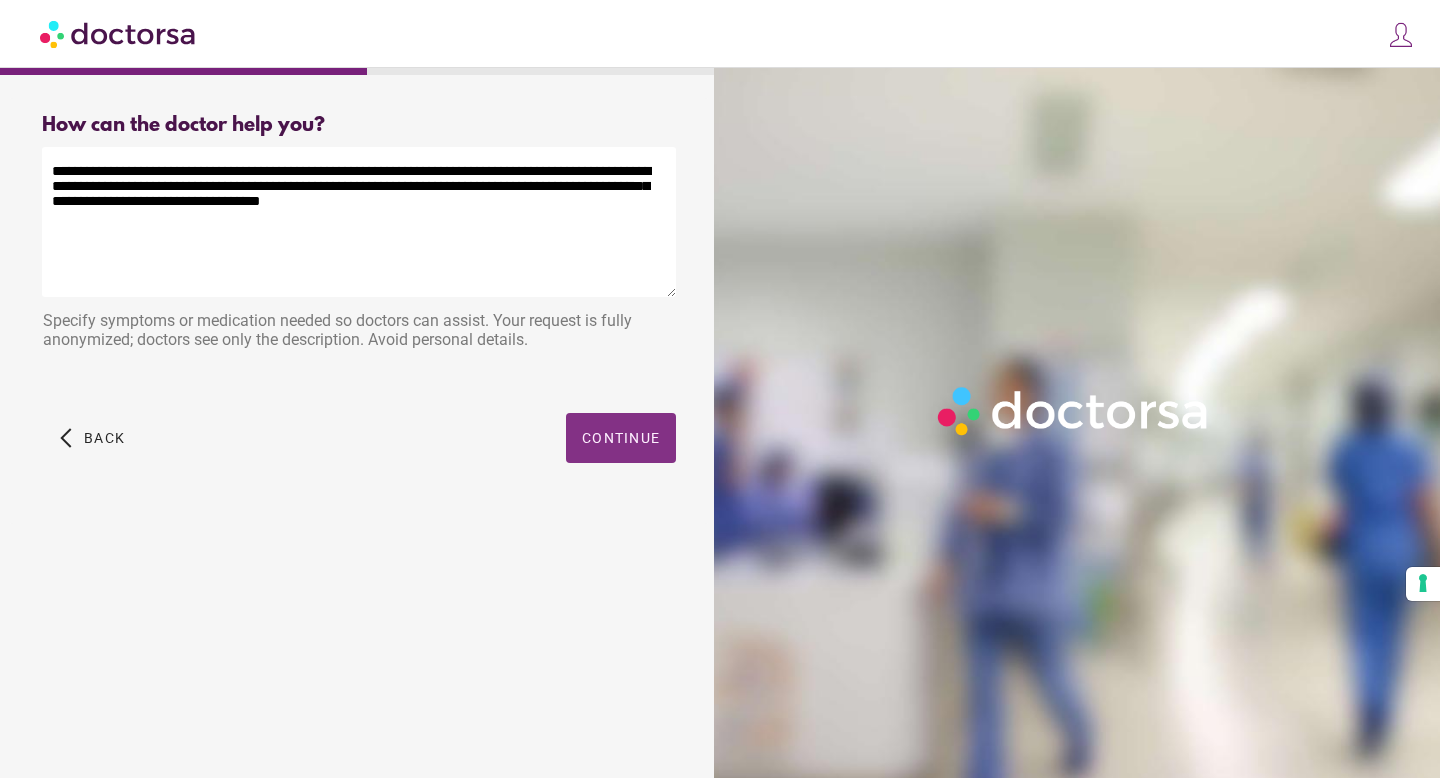 type on "**********" 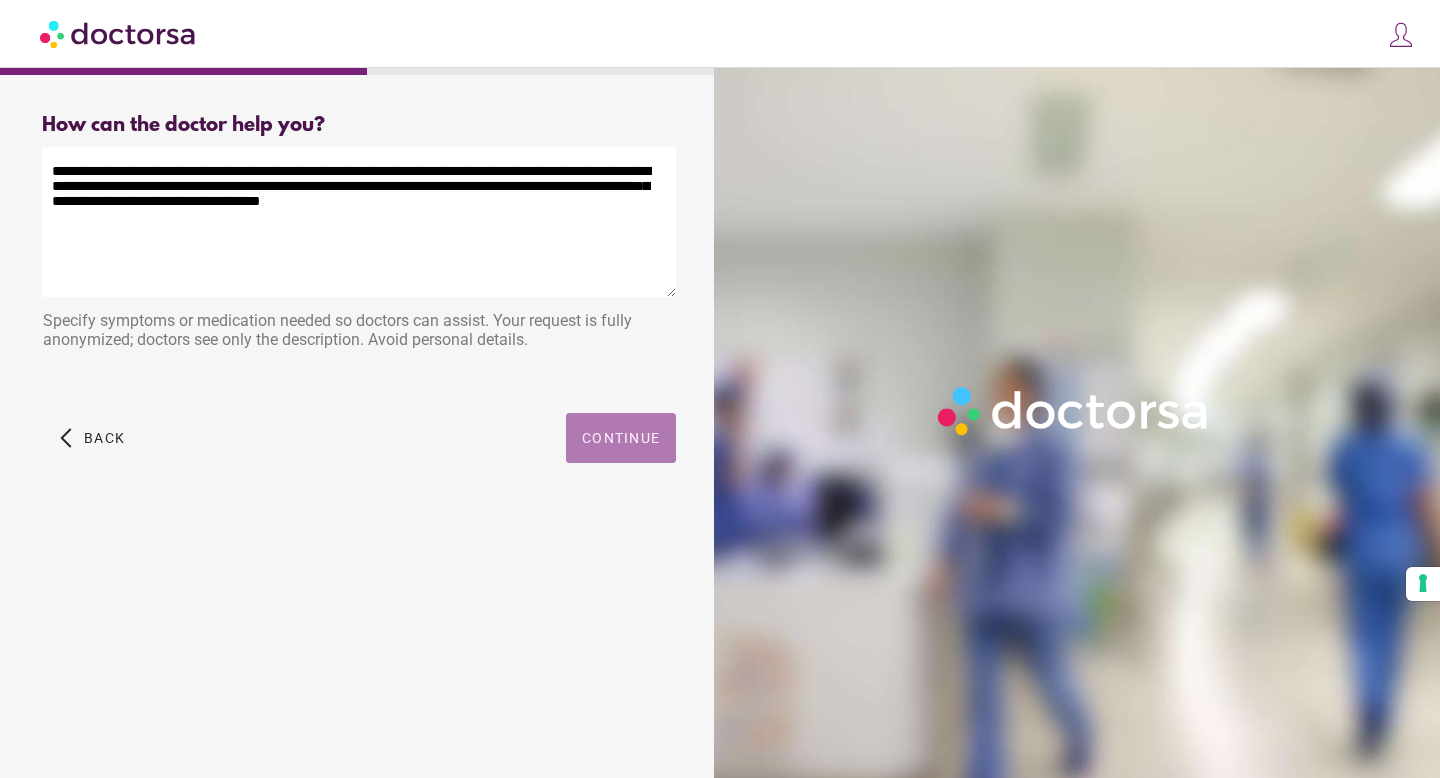 click on "Continue" at bounding box center [621, 438] 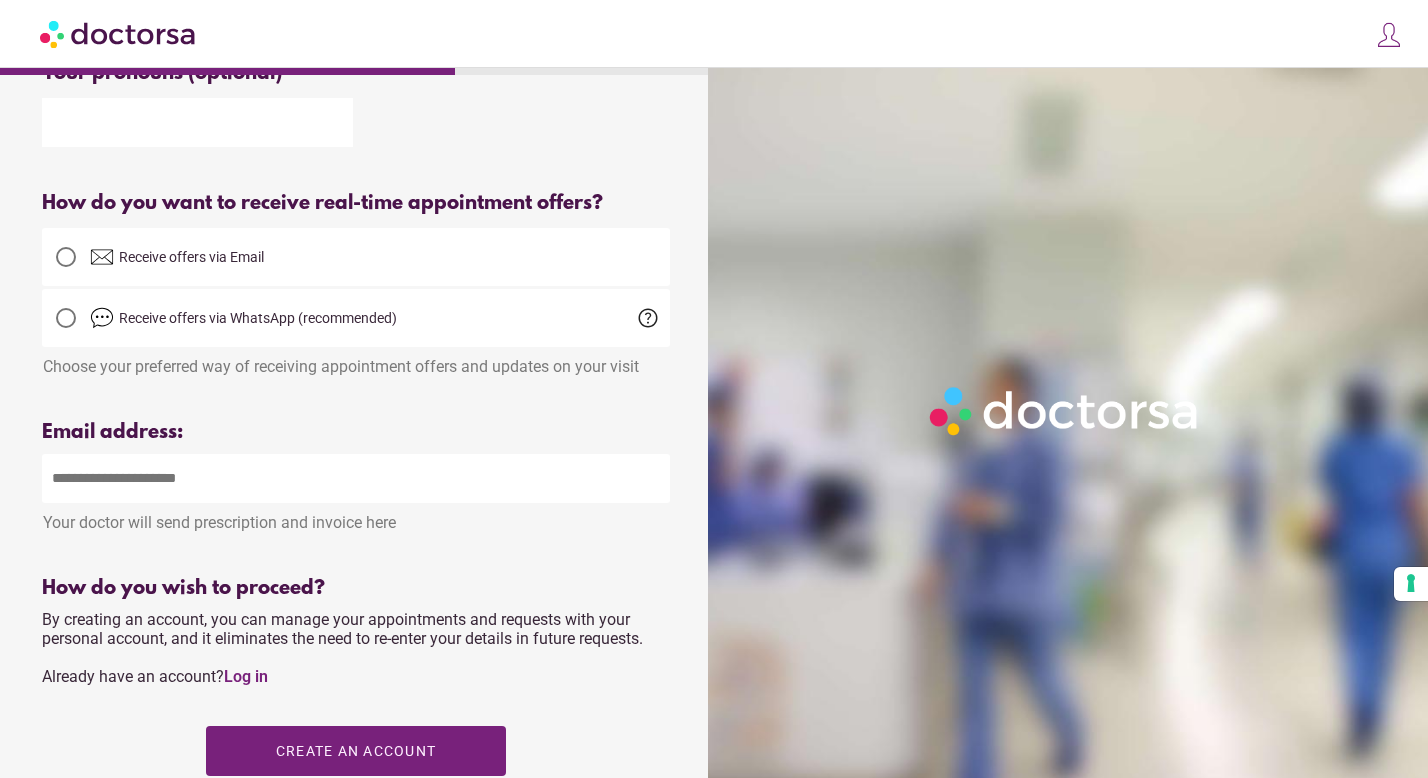 scroll, scrollTop: 702, scrollLeft: 0, axis: vertical 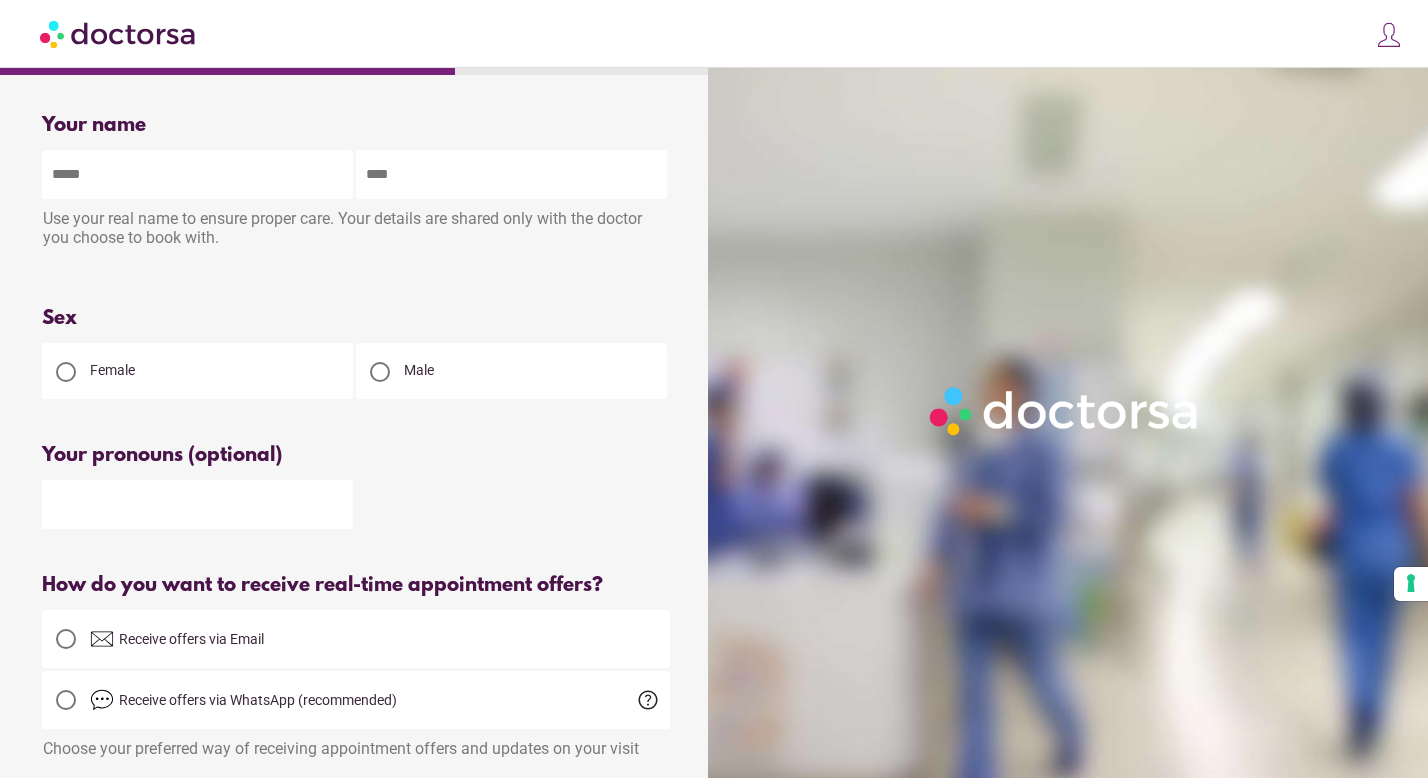 click at bounding box center (197, 174) 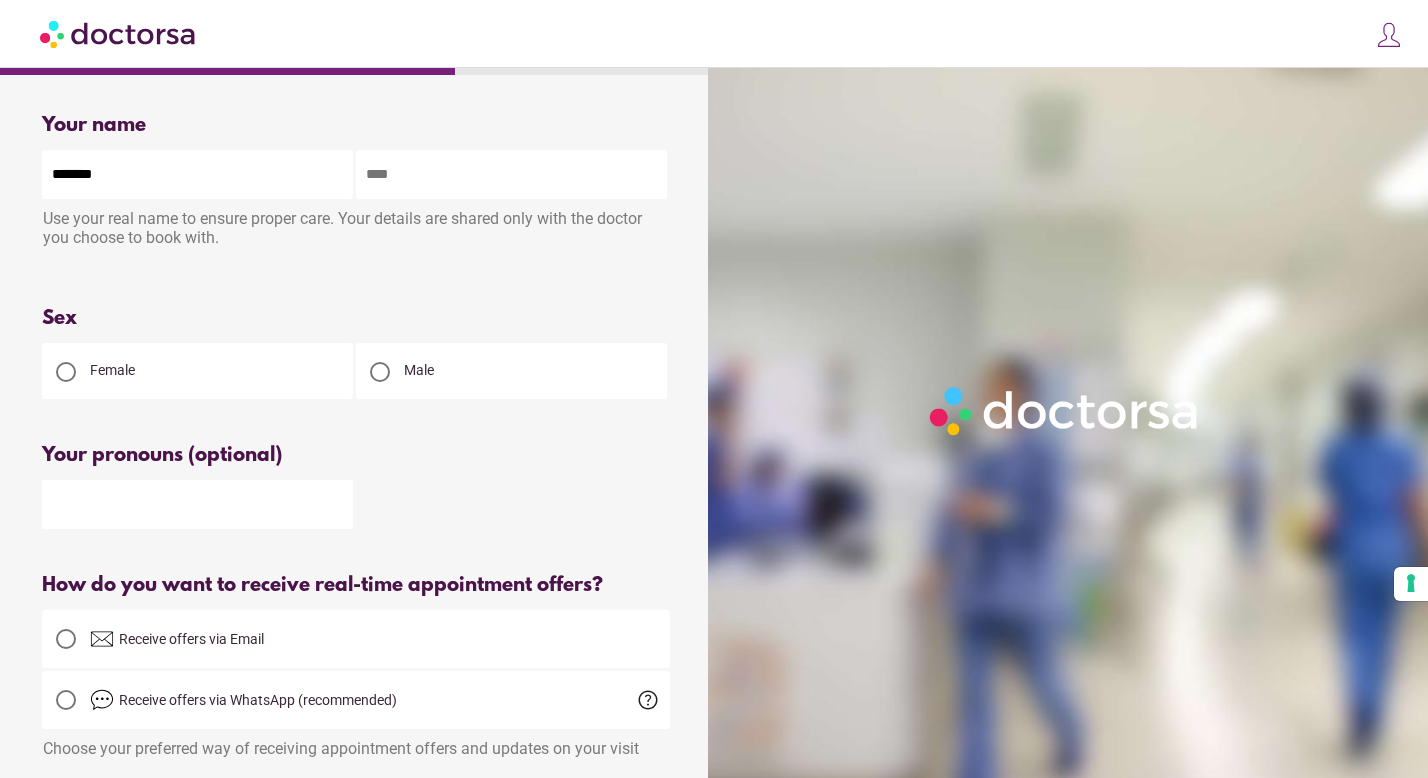 type on "****" 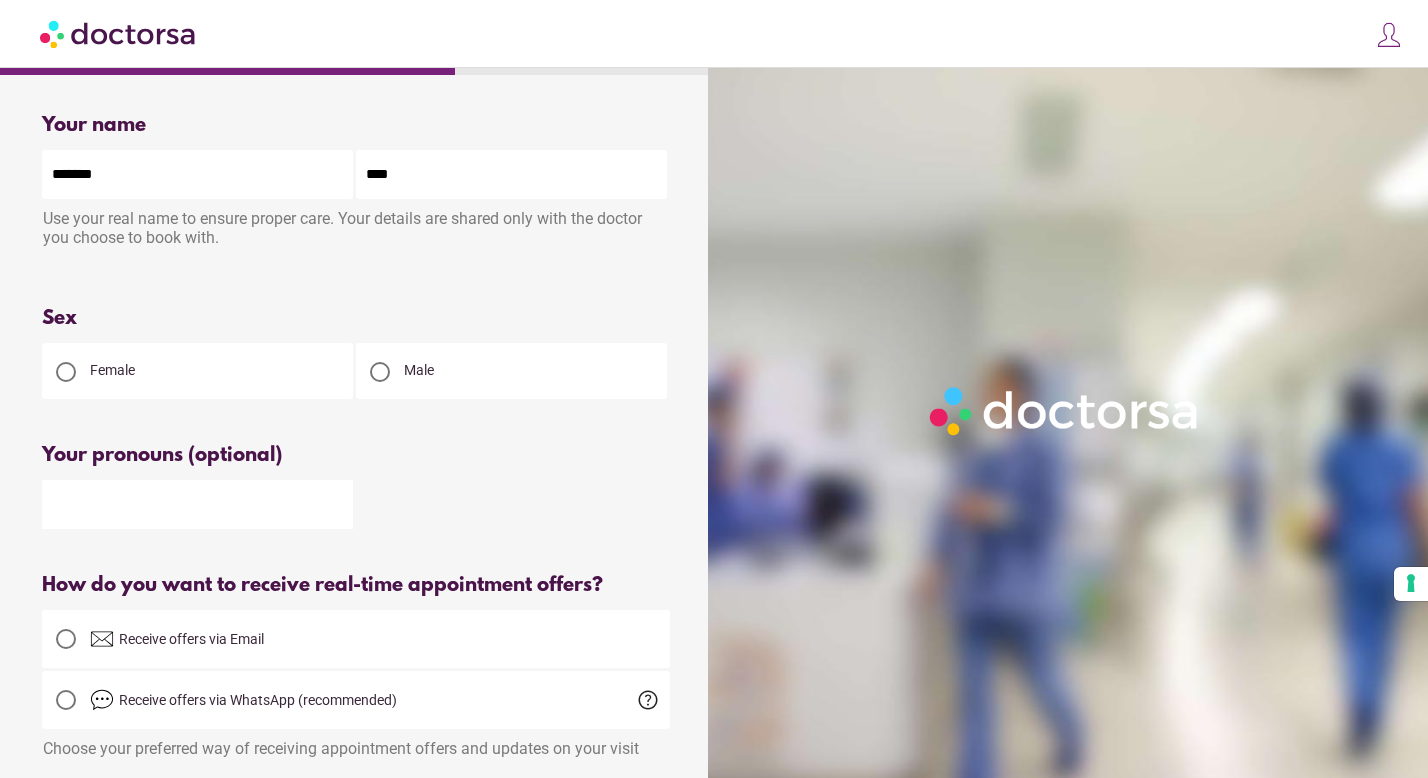 click on "Male" at bounding box center [511, 371] 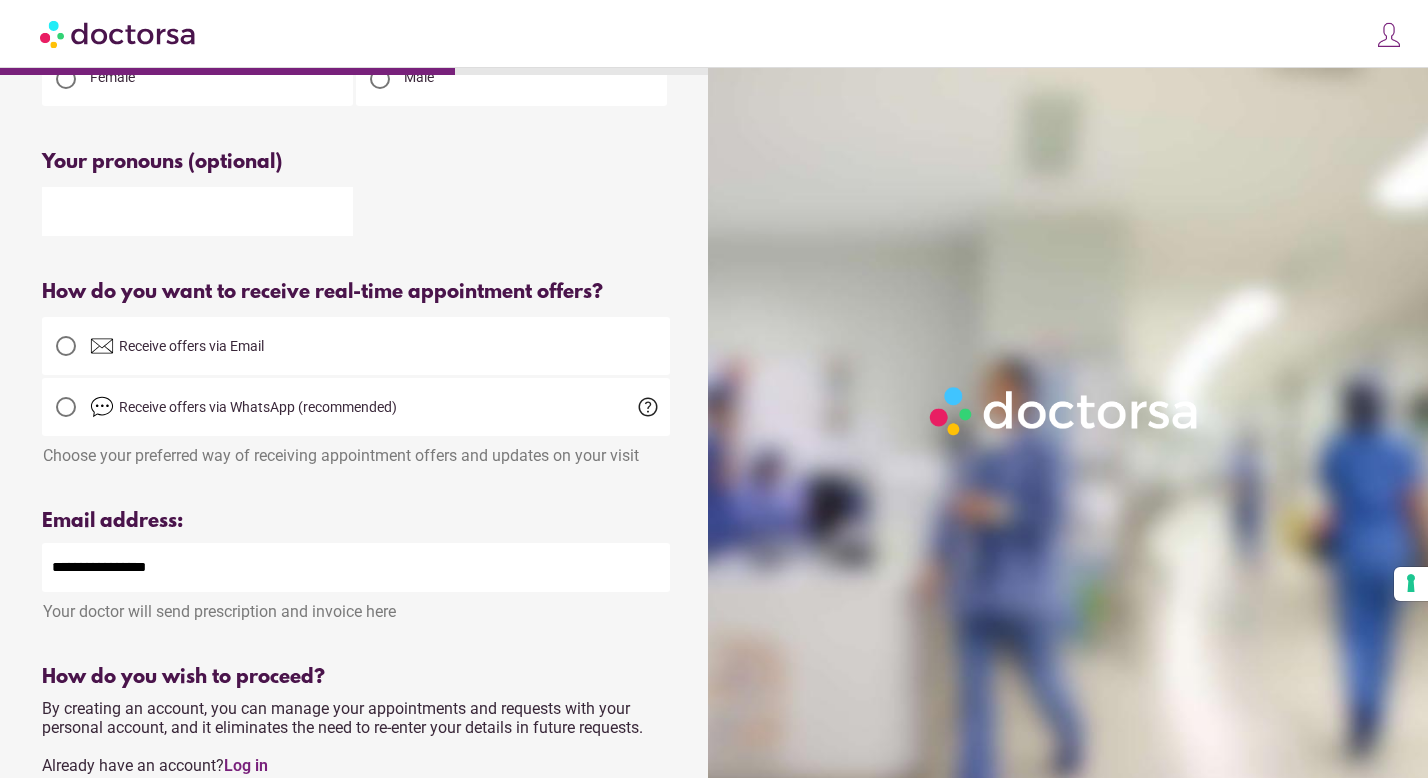 scroll, scrollTop: 394, scrollLeft: 0, axis: vertical 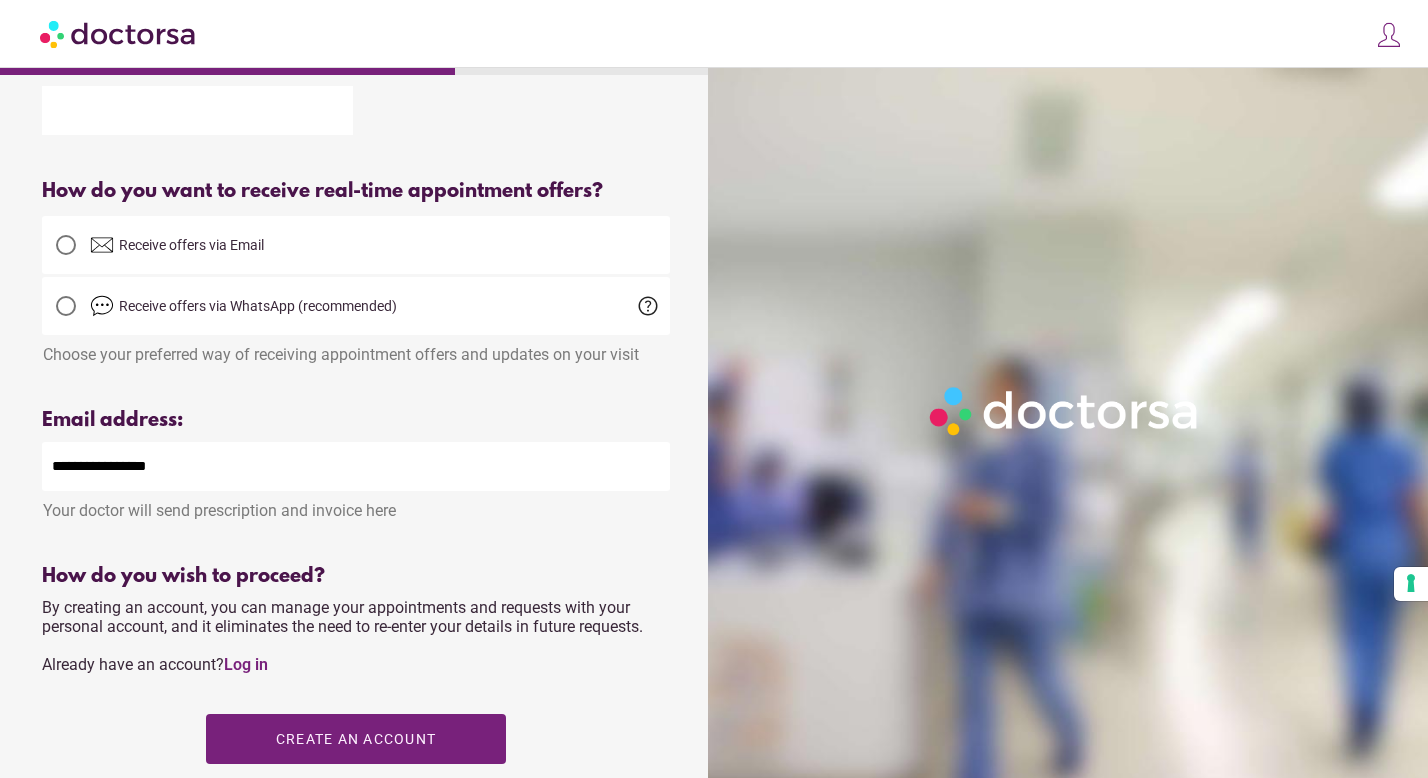 click on "Receive offers via Email" at bounding box center (380, 245) 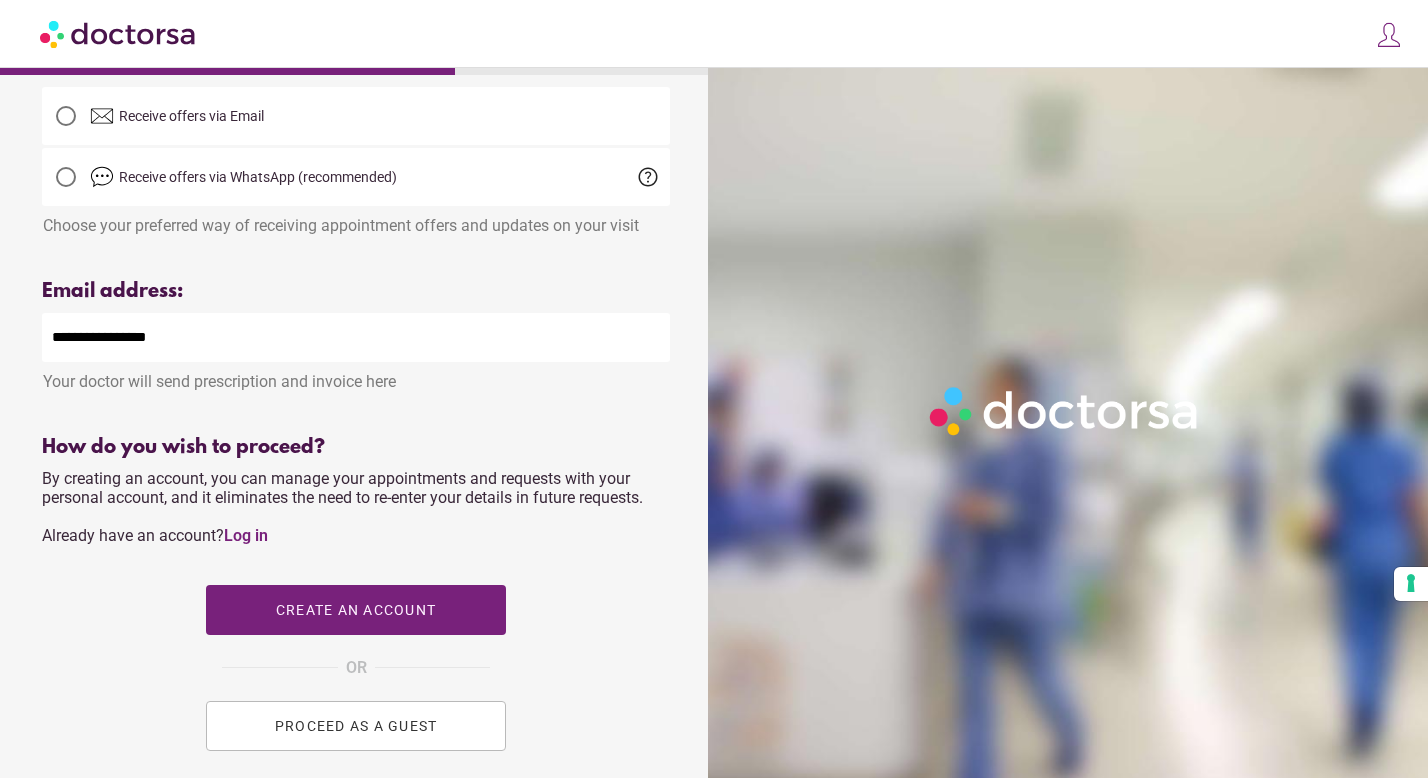 scroll, scrollTop: 524, scrollLeft: 0, axis: vertical 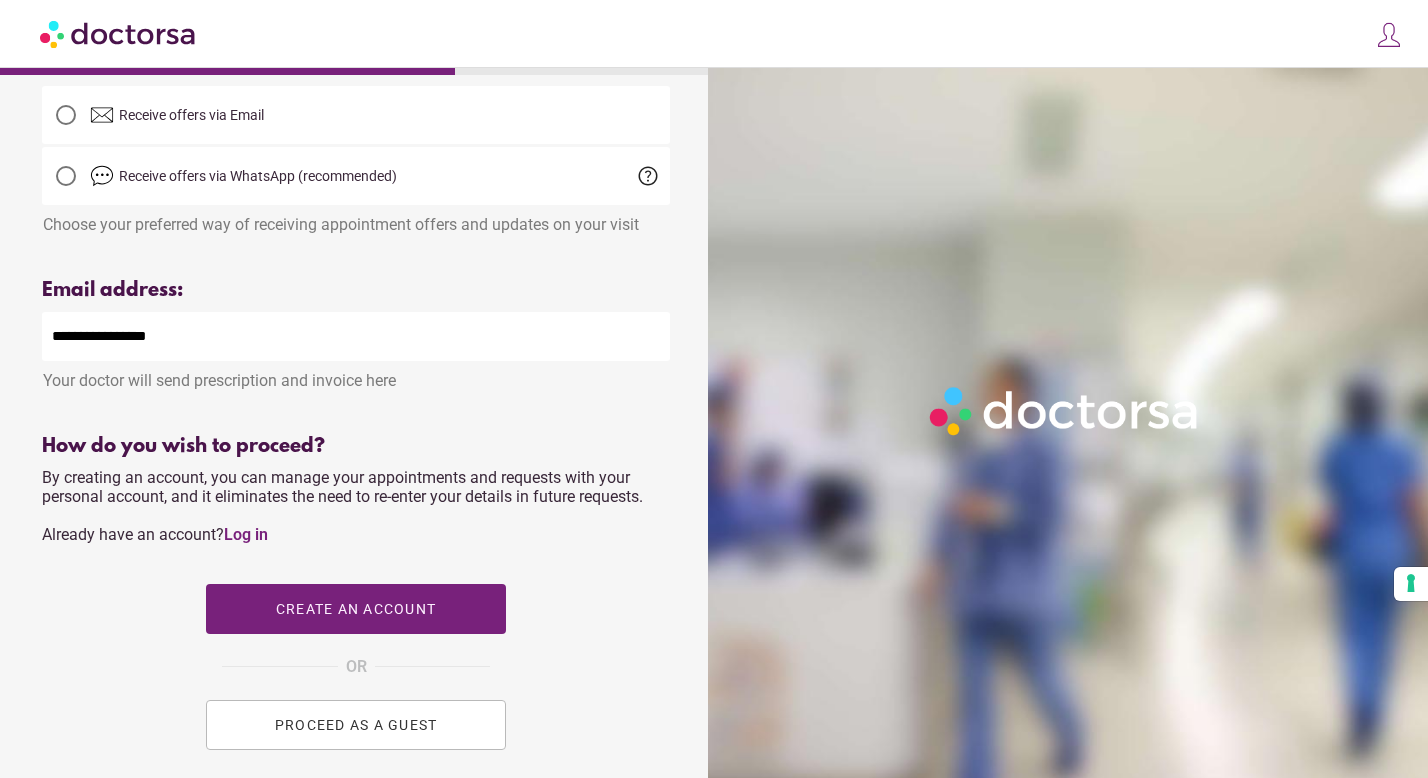 click on "**********" at bounding box center [356, 336] 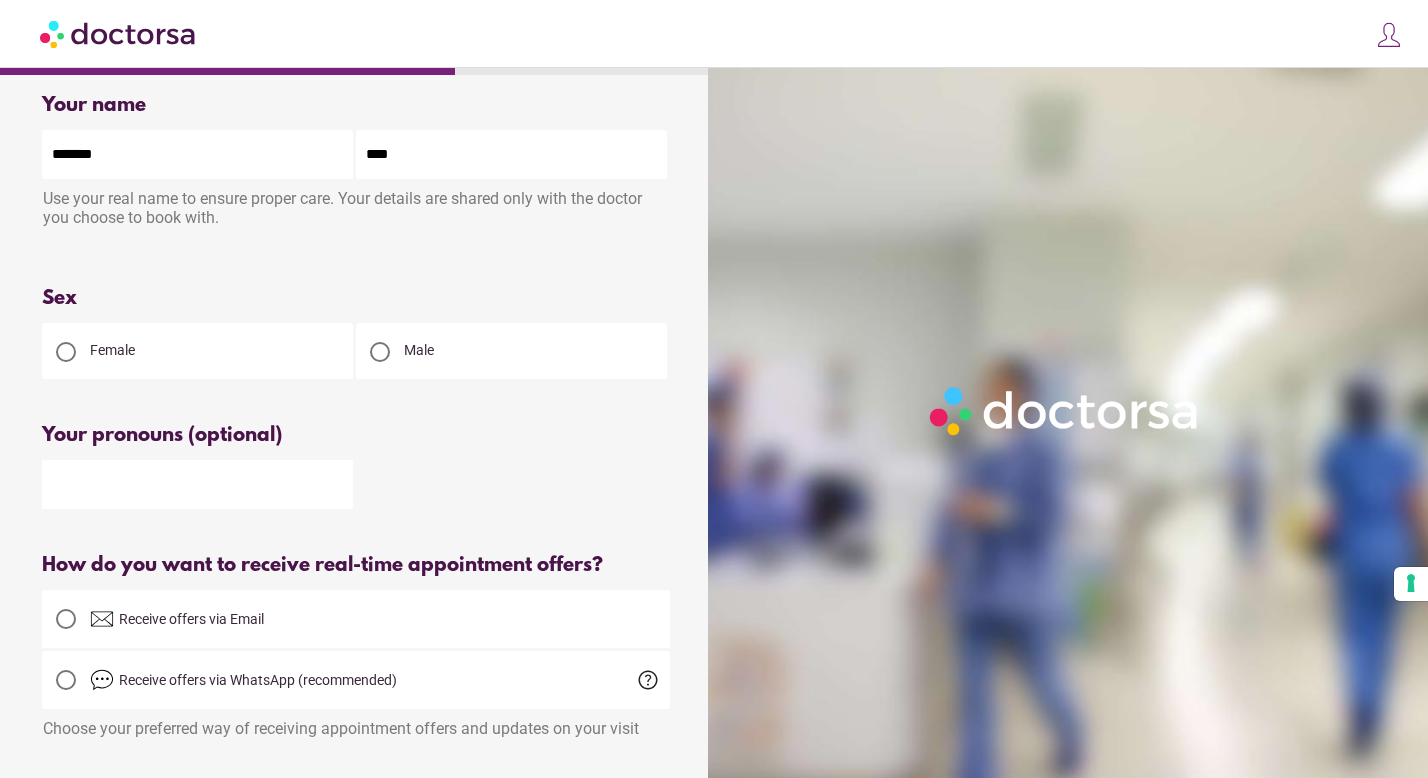 scroll, scrollTop: 0, scrollLeft: 0, axis: both 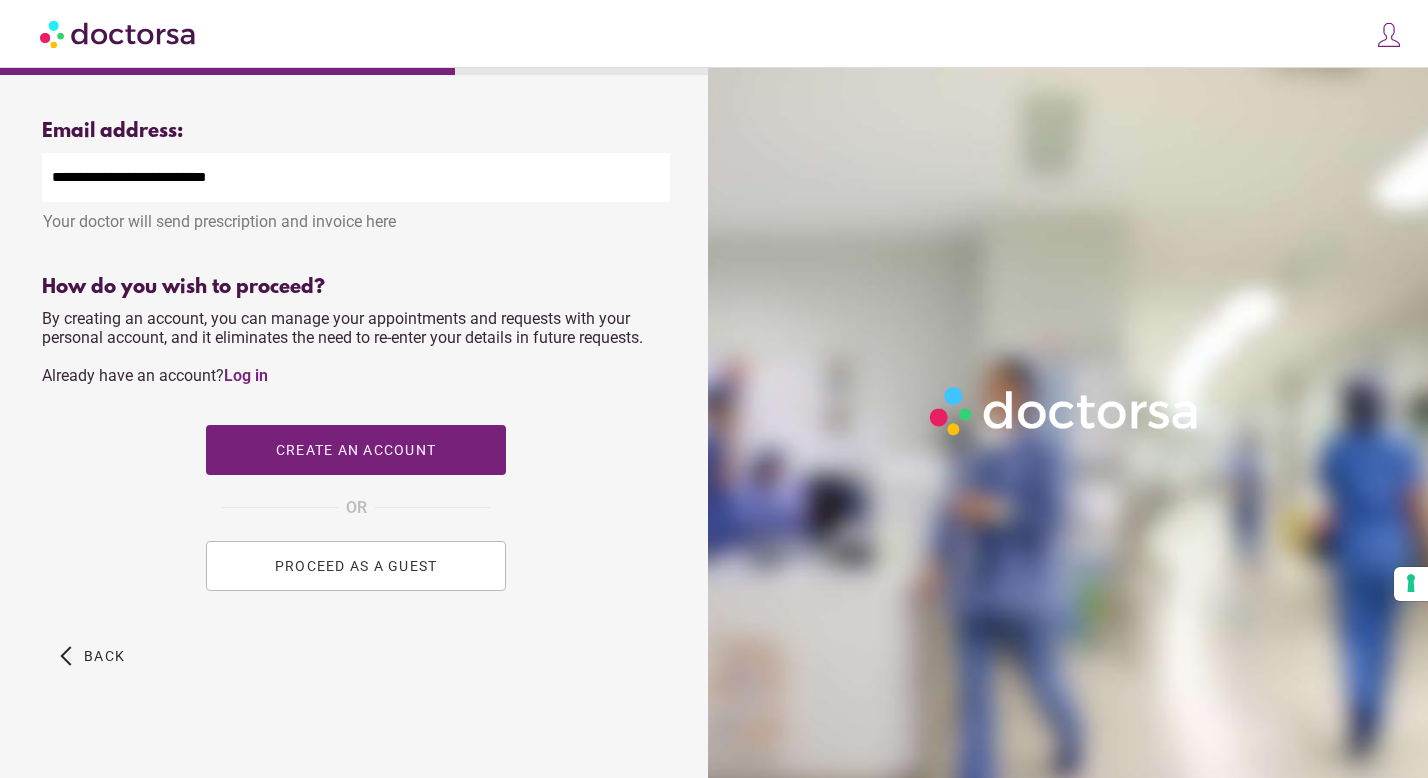 click on "PROCEED AS A GUEST" at bounding box center [356, 566] 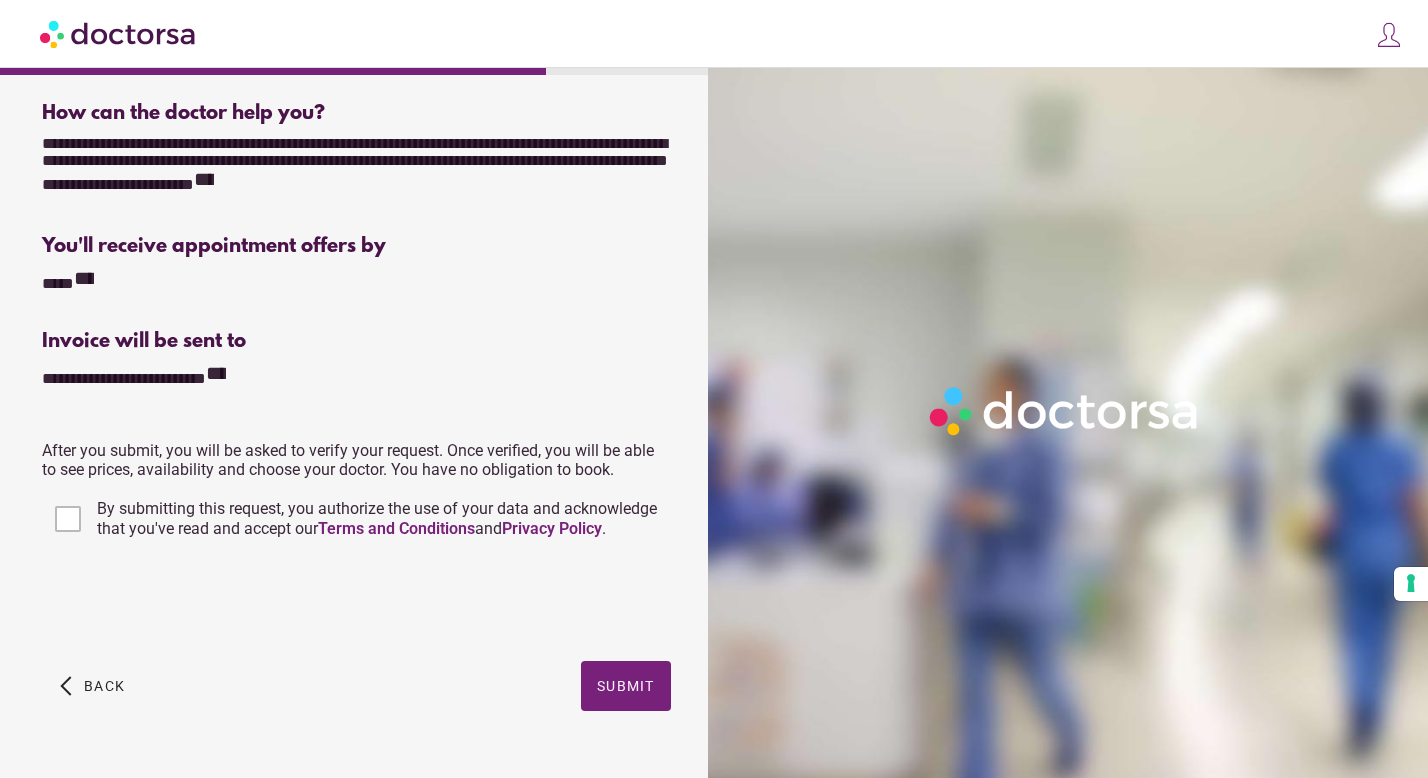 scroll, scrollTop: 361, scrollLeft: 0, axis: vertical 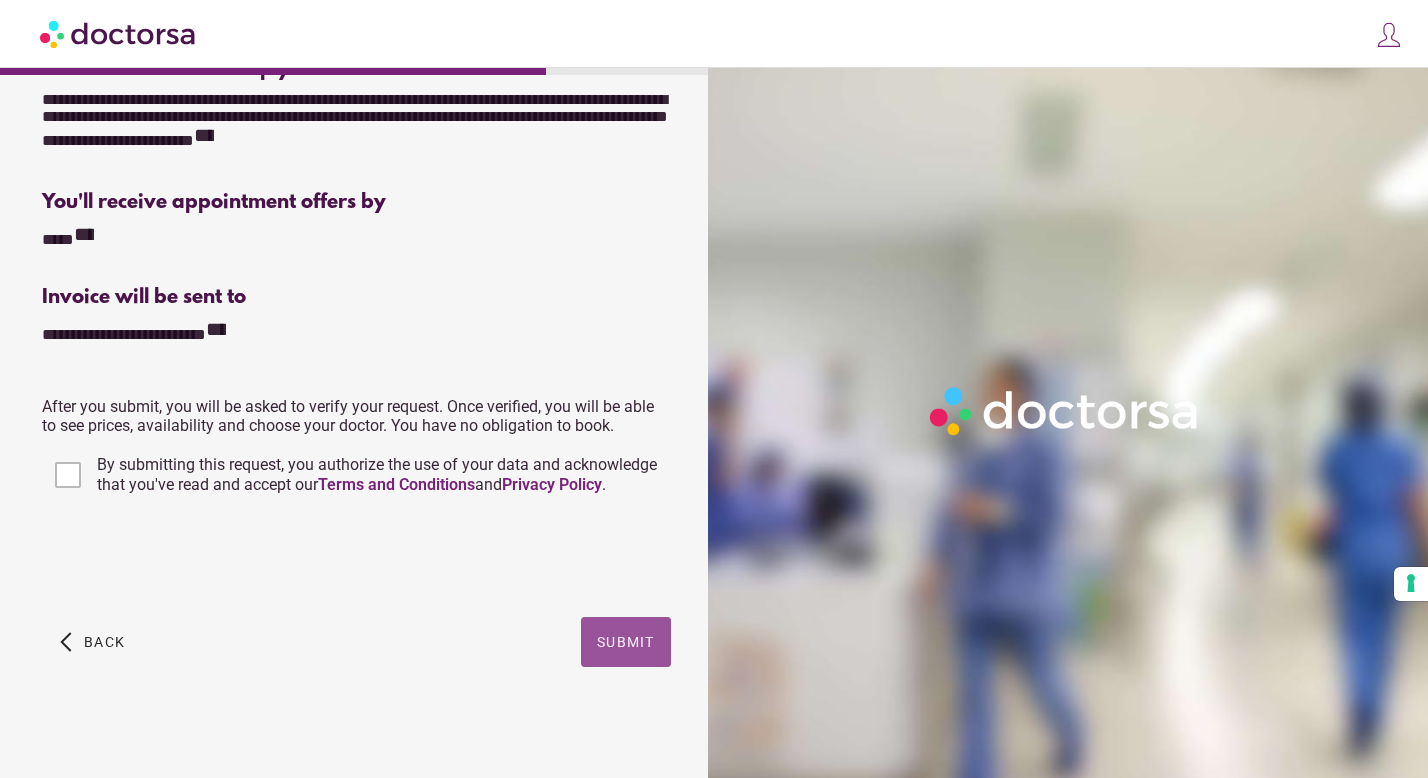 click on "Submit" at bounding box center (626, 642) 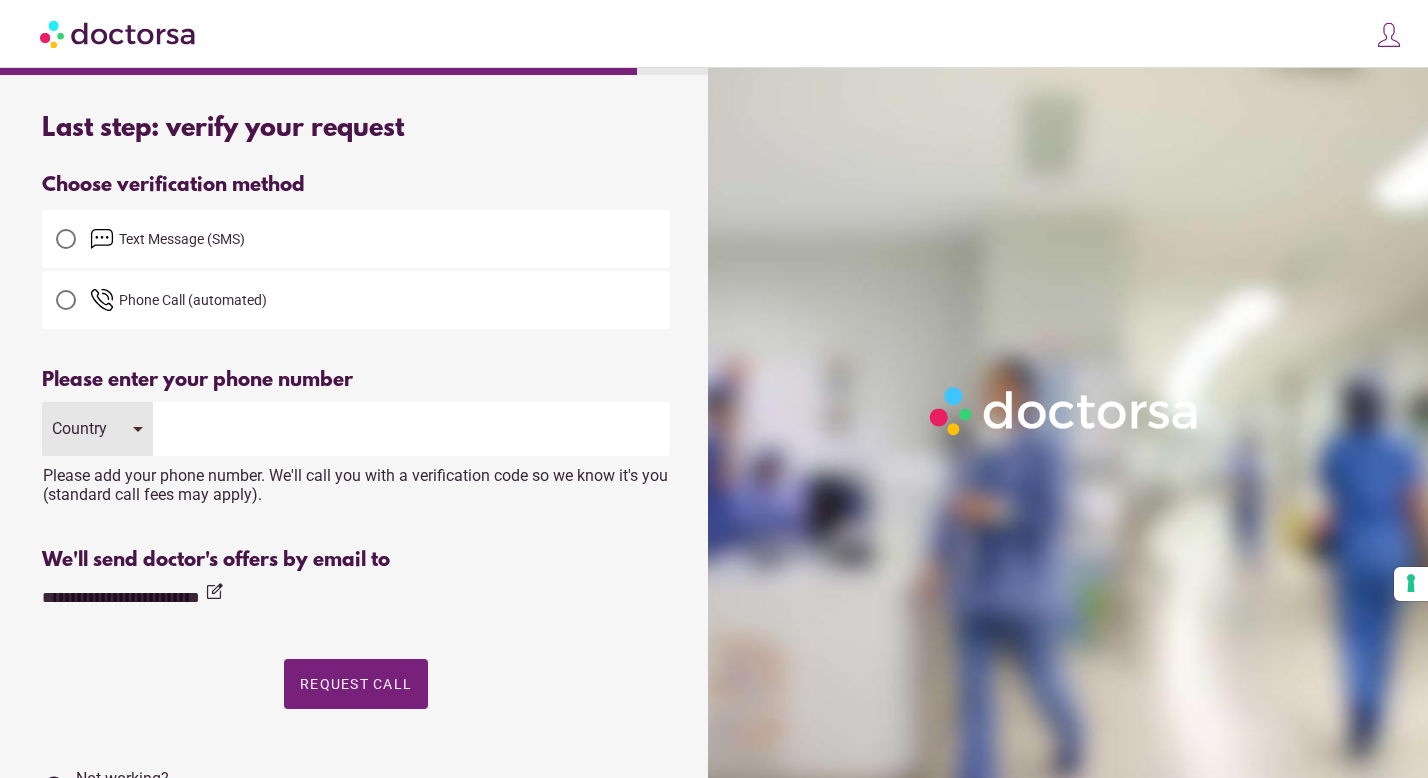 scroll, scrollTop: 0, scrollLeft: 0, axis: both 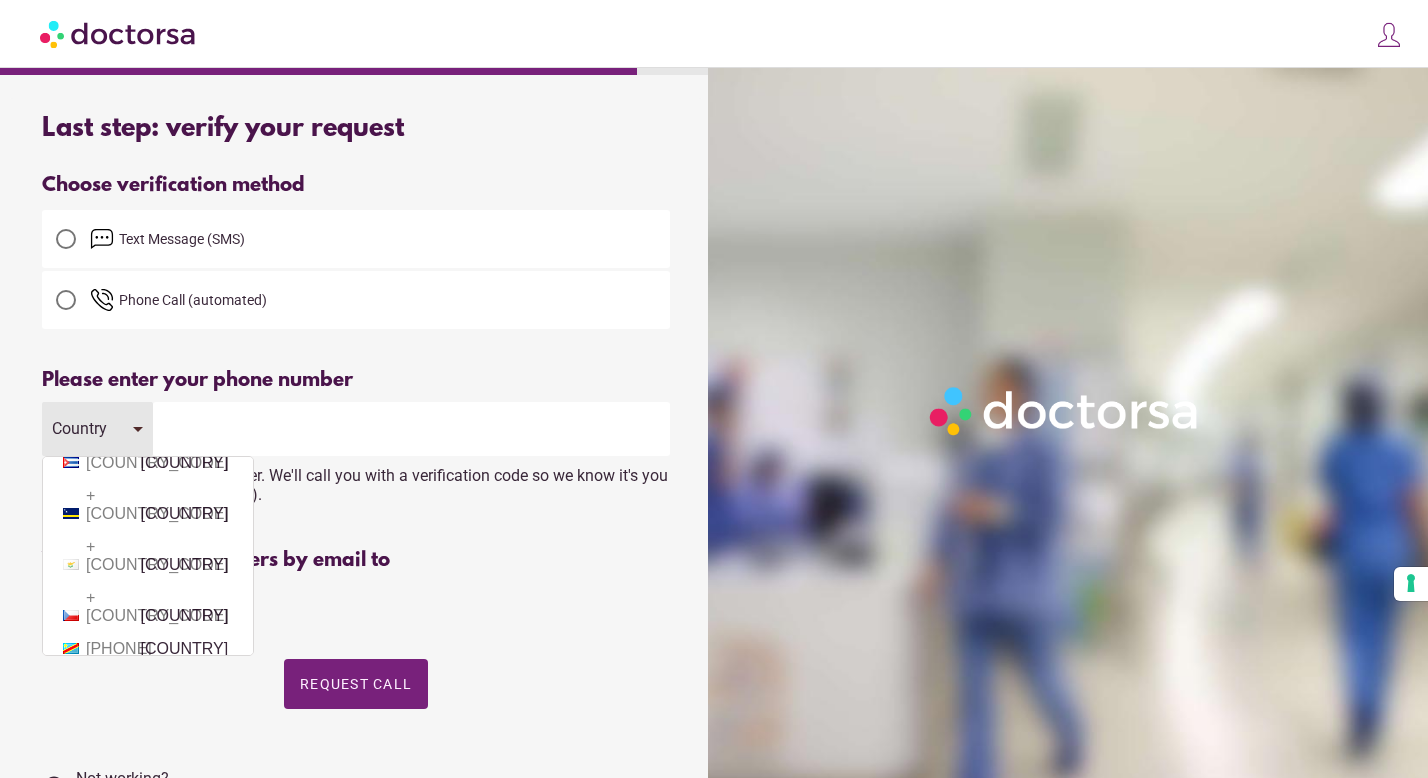 click on "+[COUNTRY_CODE] [COUNTRY]" at bounding box center (148, 1522) 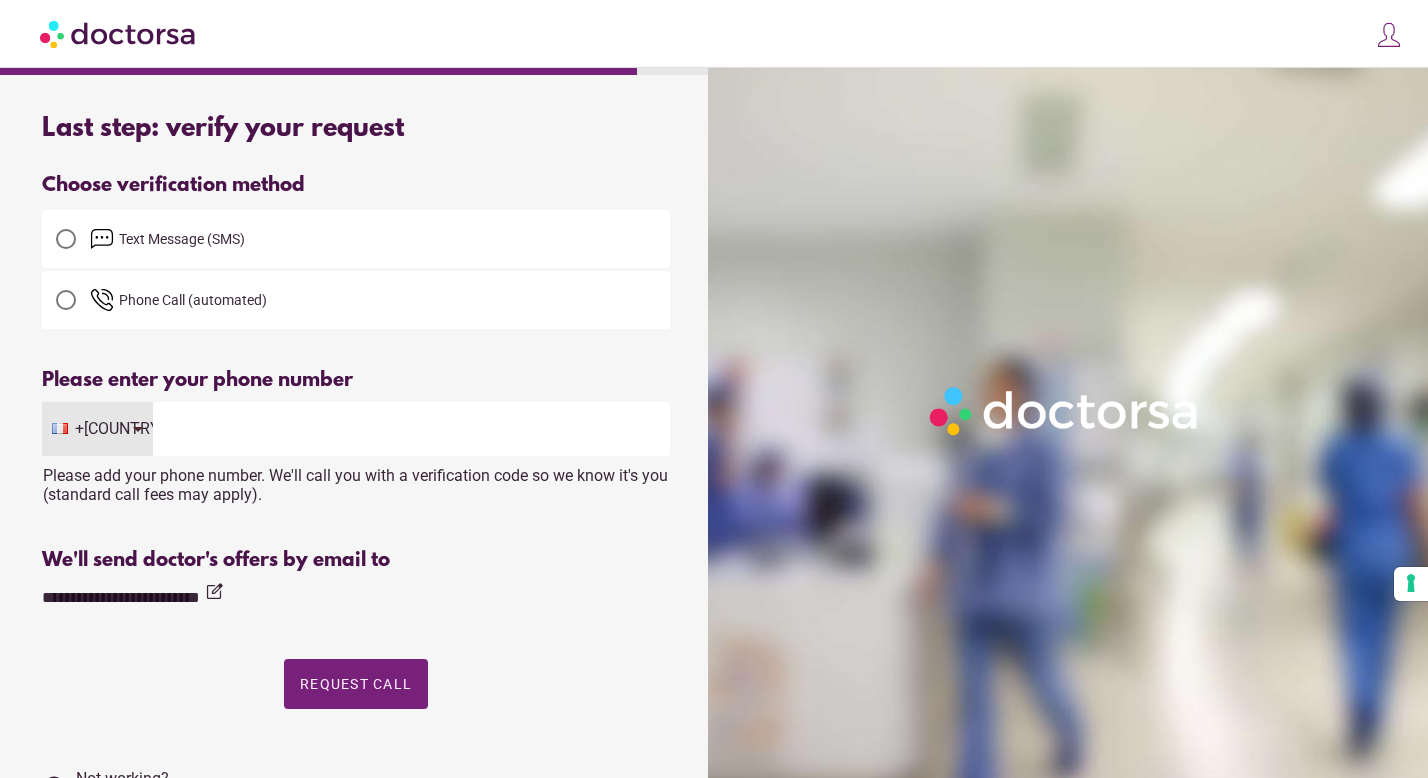 click on "Text Message (SMS)" at bounding box center [356, 239] 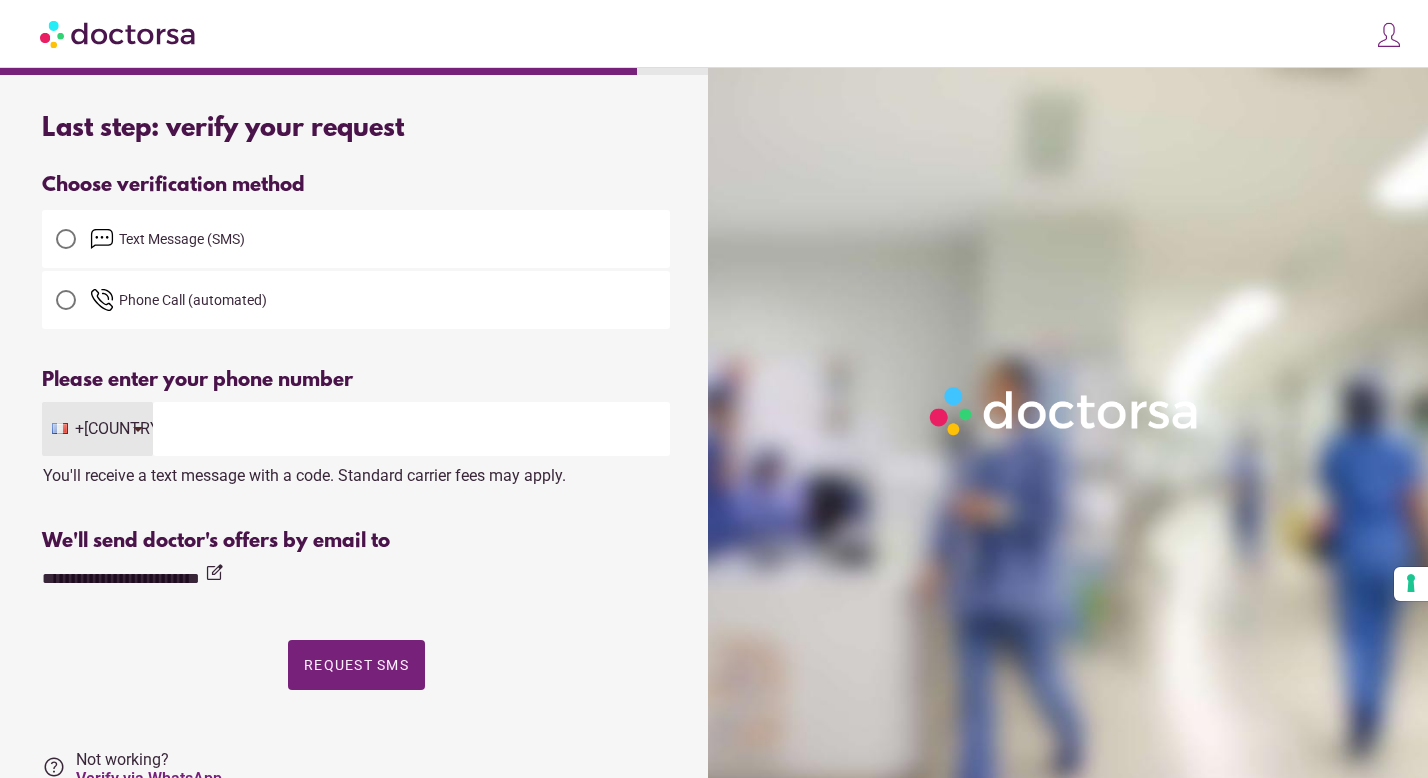 click at bounding box center (411, 429) 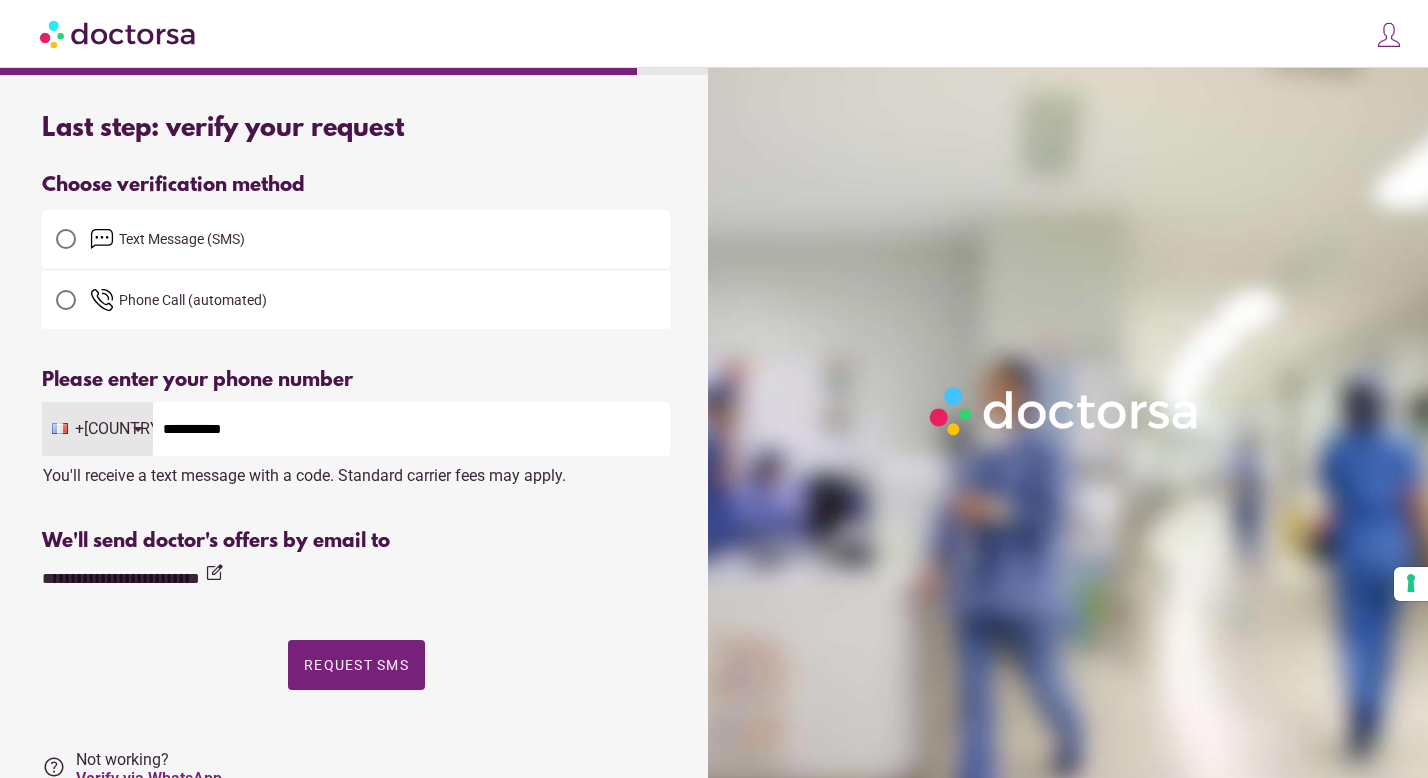 drag, startPoint x: 170, startPoint y: 433, endPoint x: 119, endPoint y: 416, distance: 53.75872 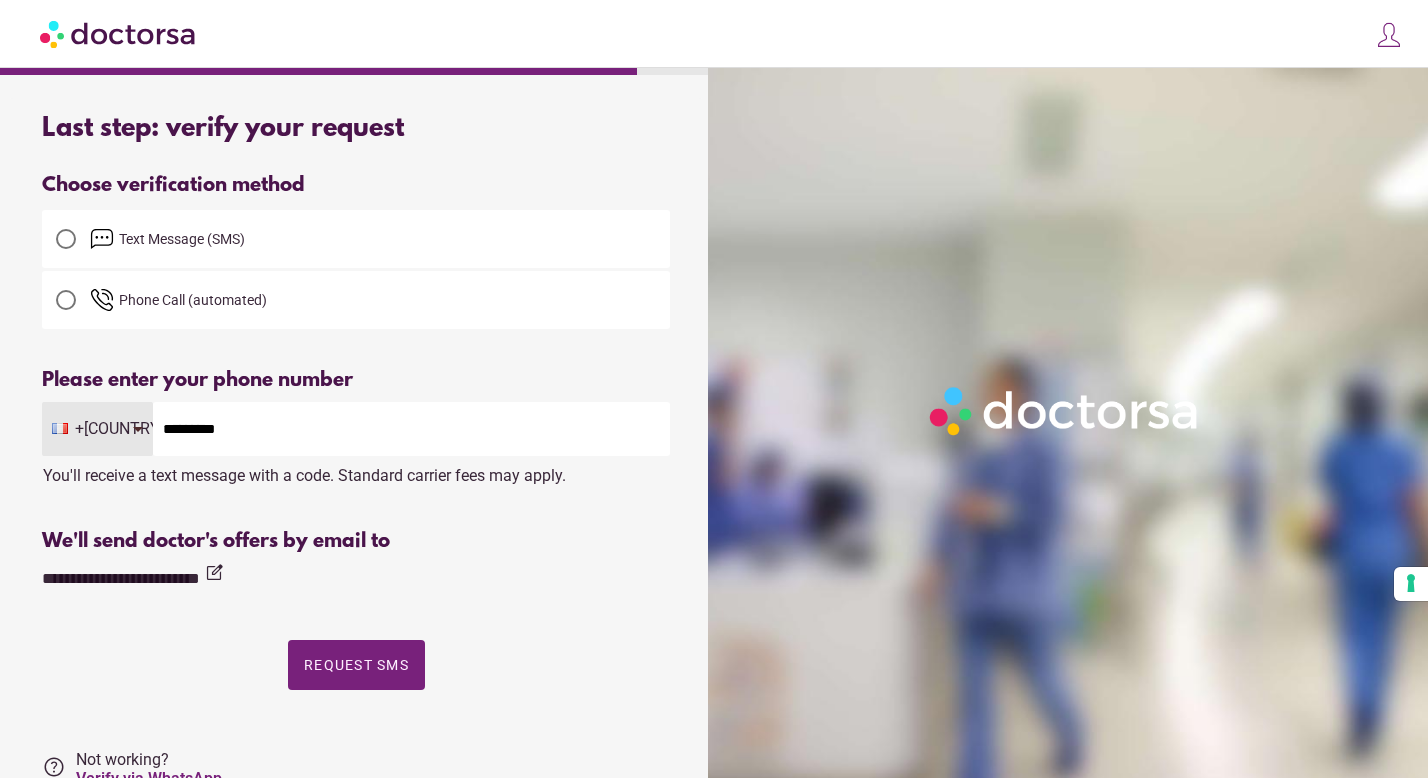 type on "*********" 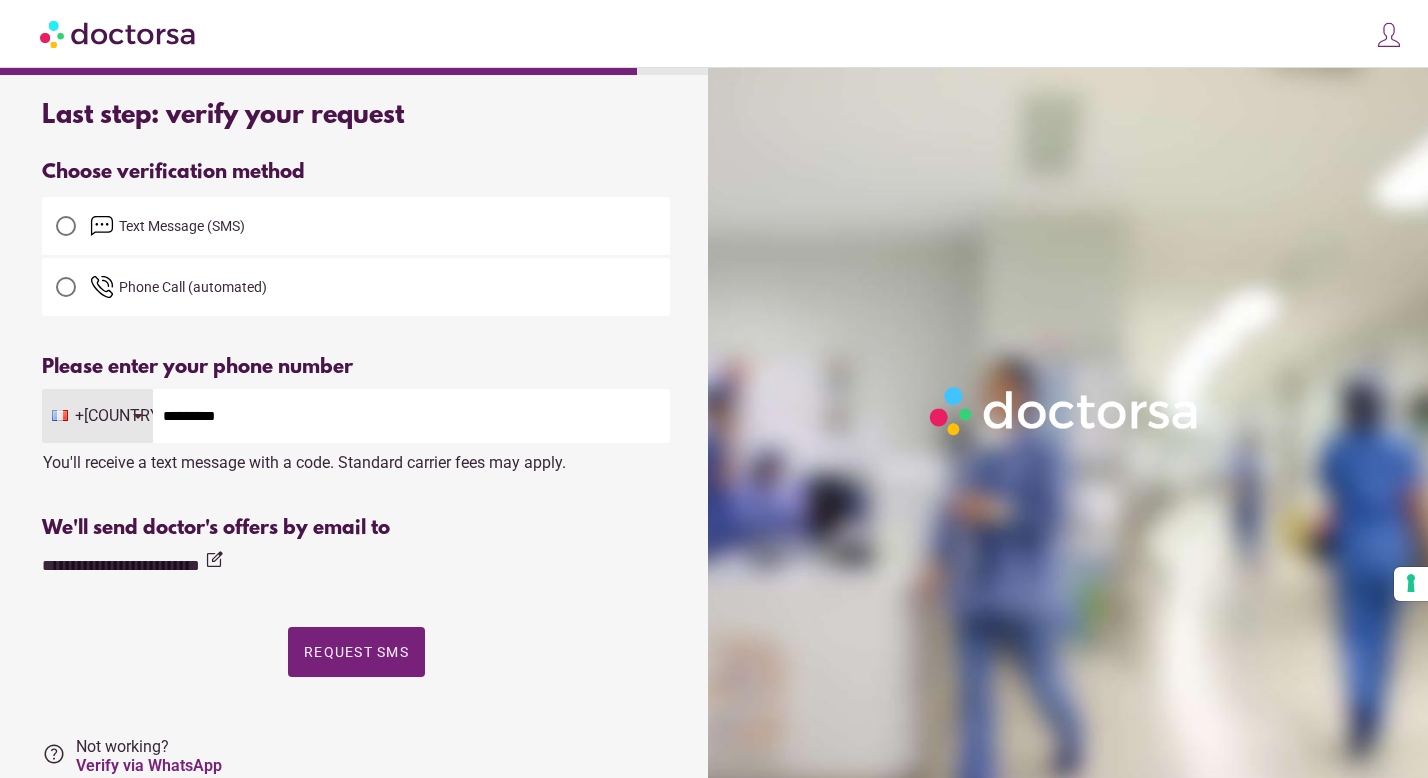 scroll, scrollTop: 11, scrollLeft: 0, axis: vertical 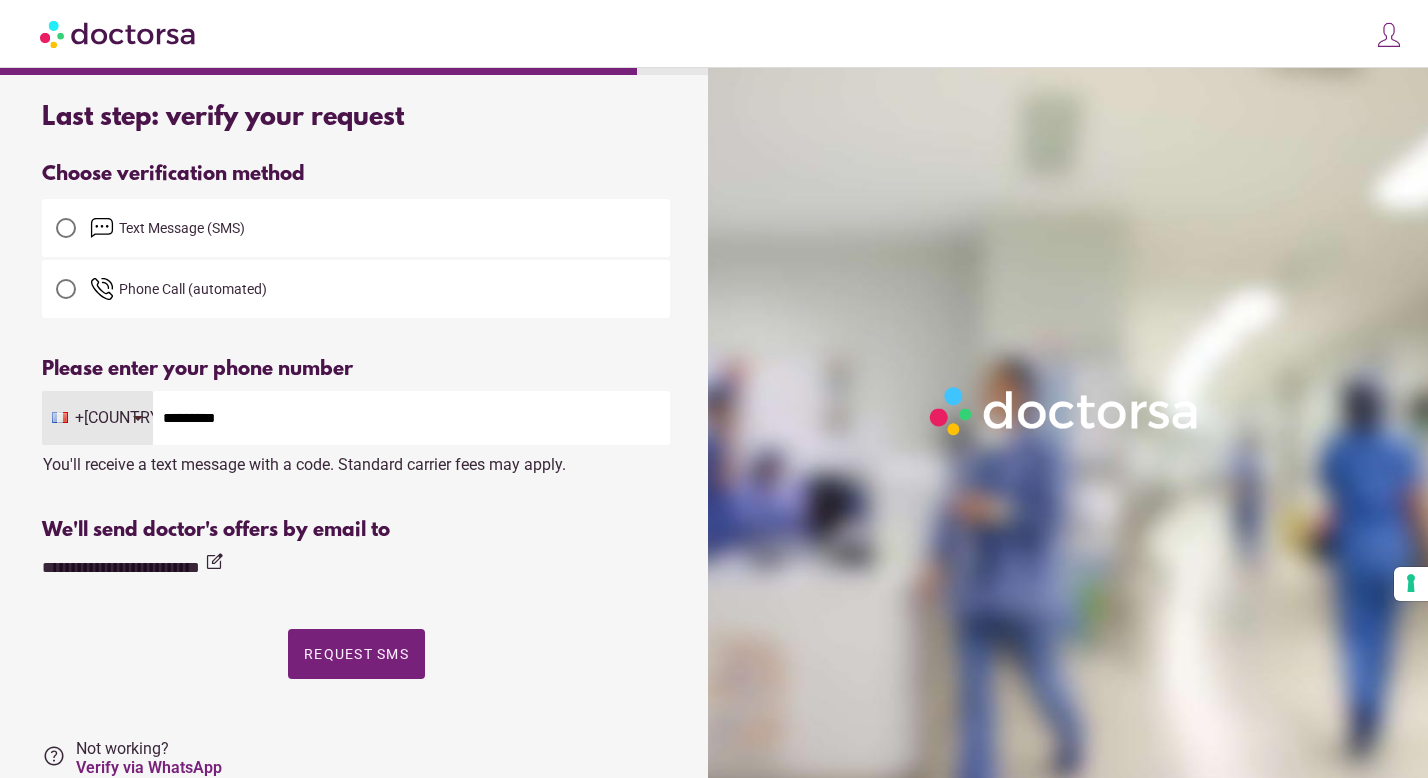 click on "**********" at bounding box center (356, 565) 